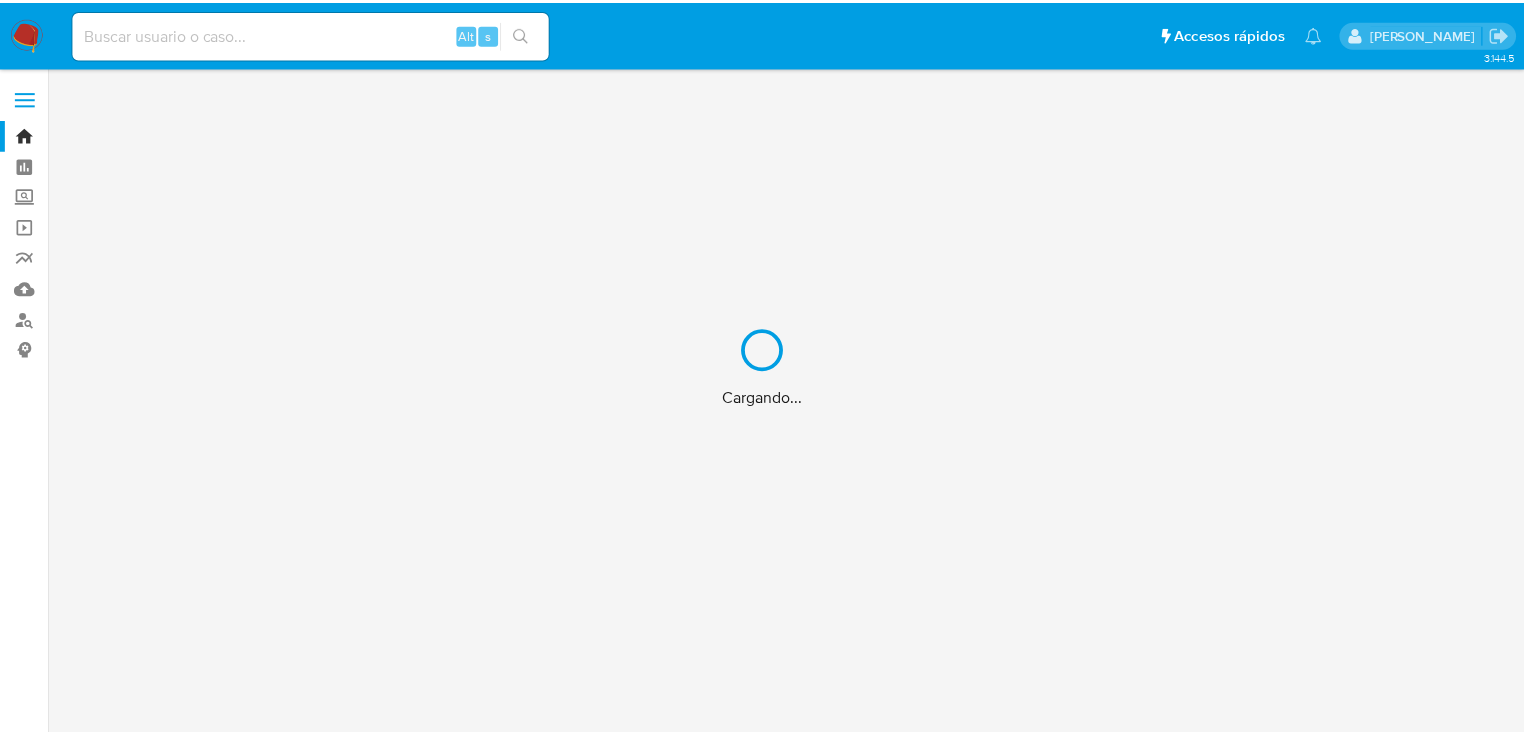 scroll, scrollTop: 0, scrollLeft: 0, axis: both 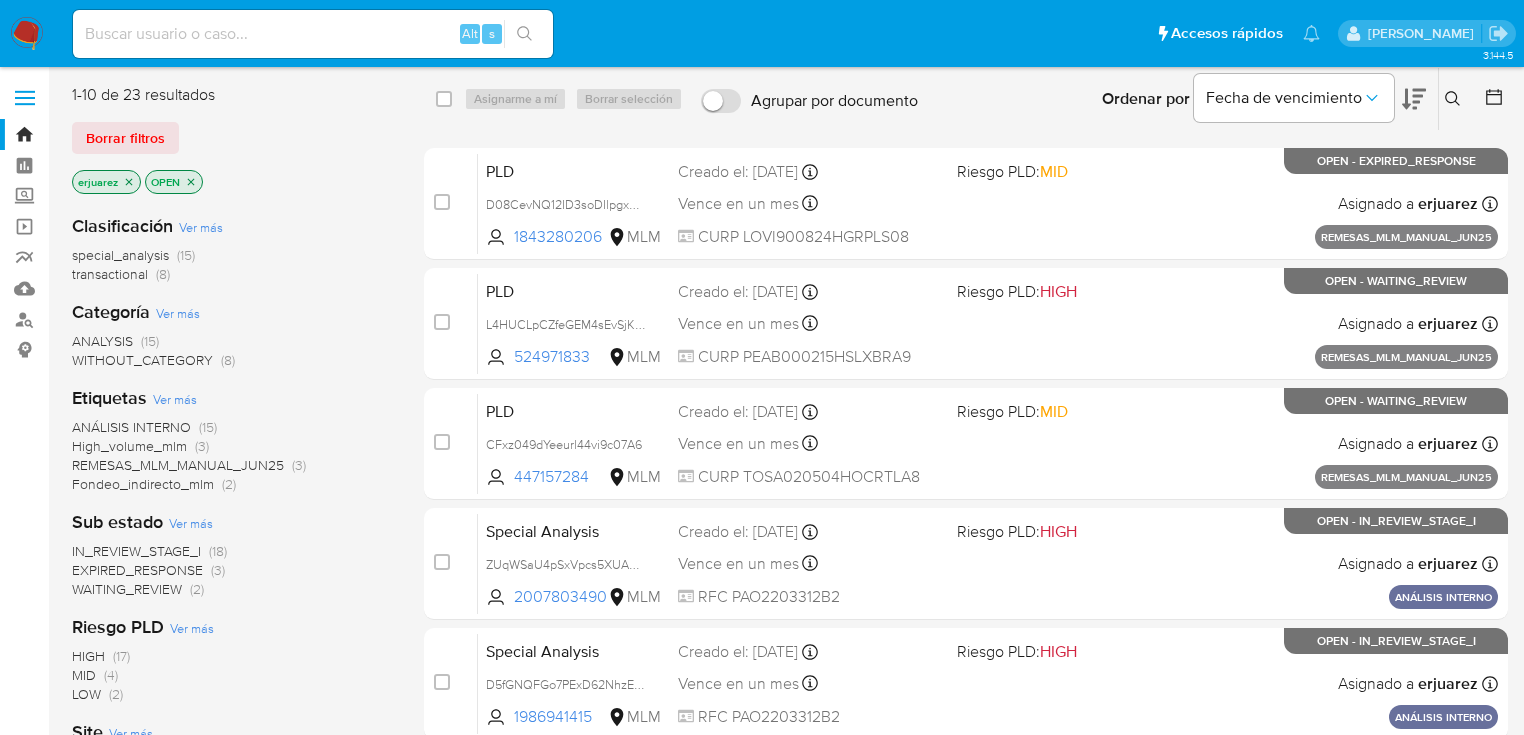 click on "WAITING_REVIEW" at bounding box center (127, 589) 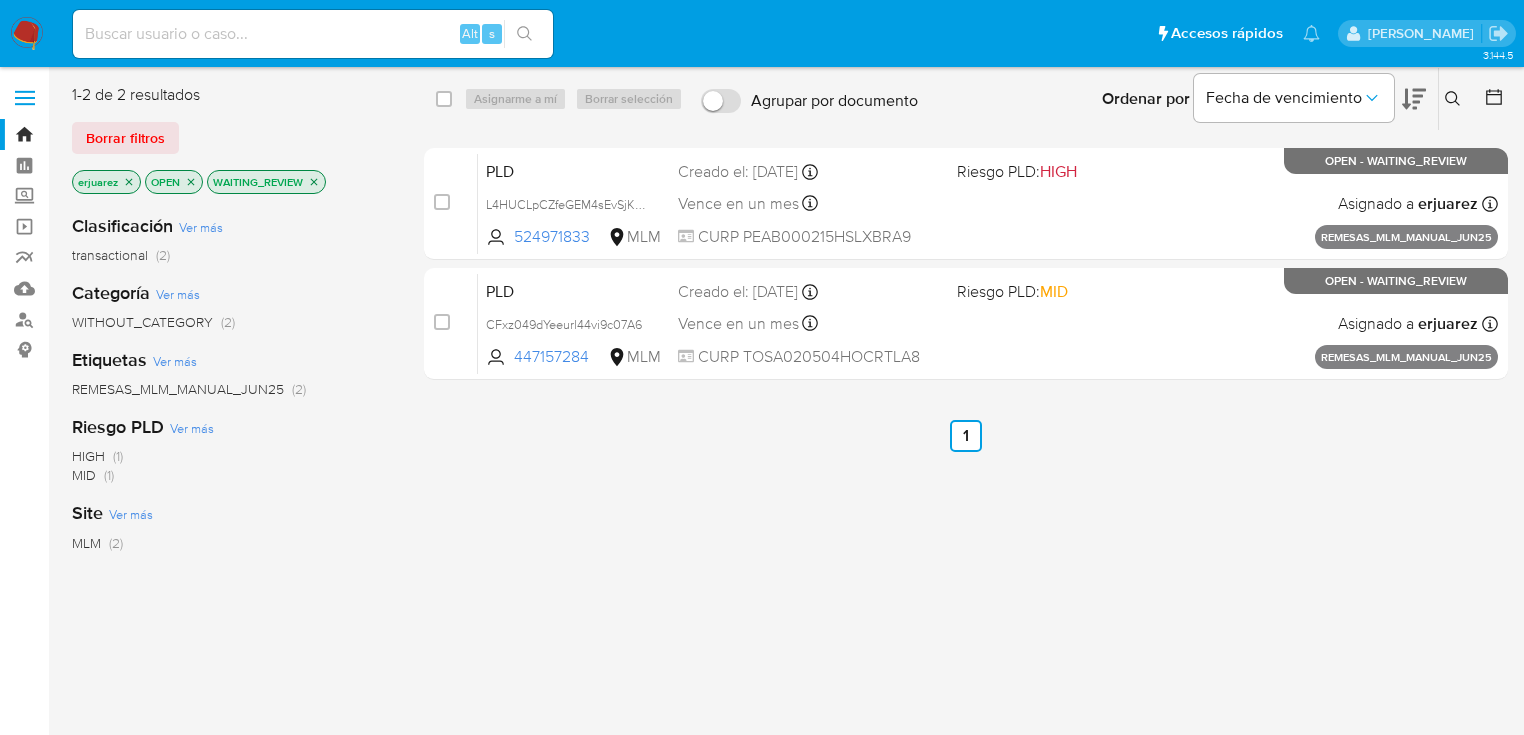 click 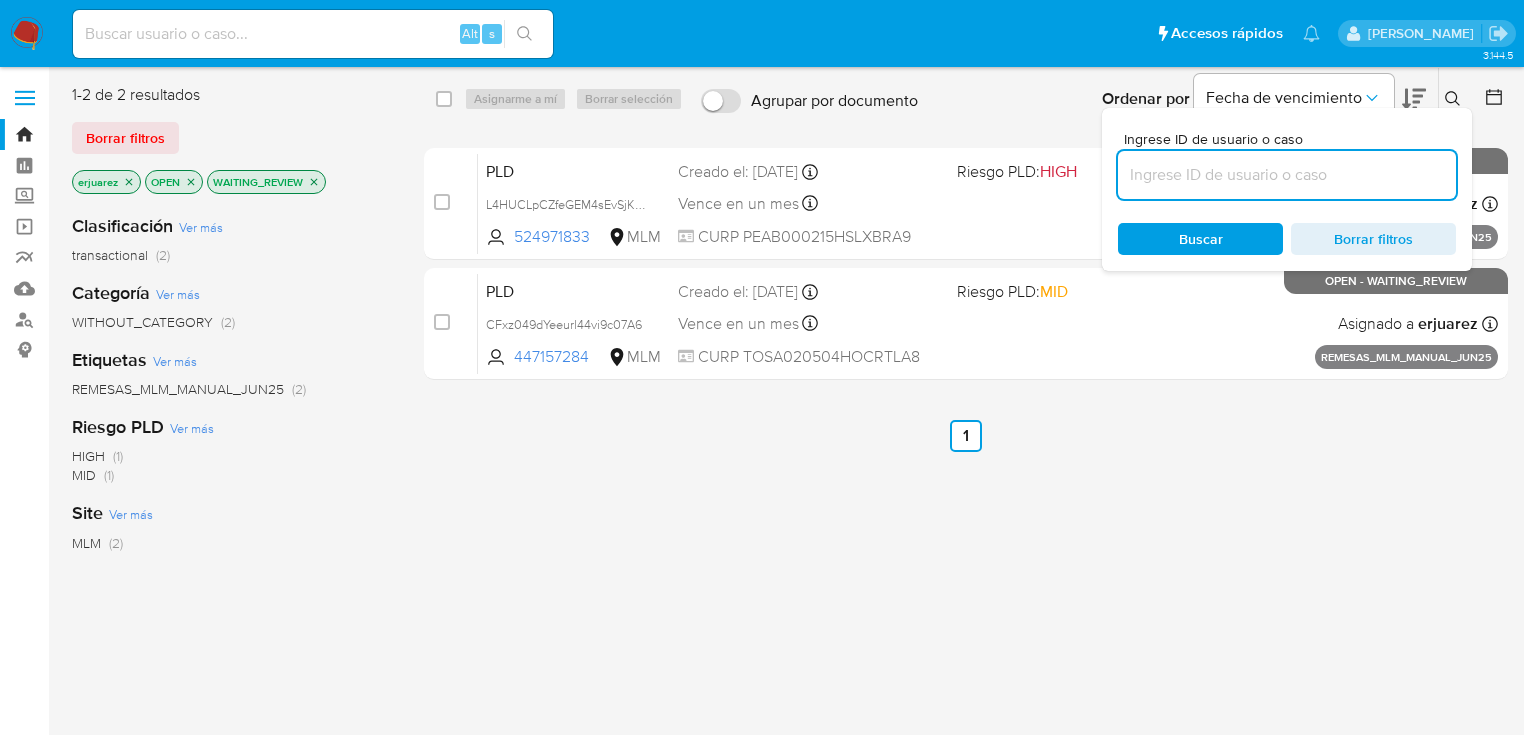 click at bounding box center [1287, 175] 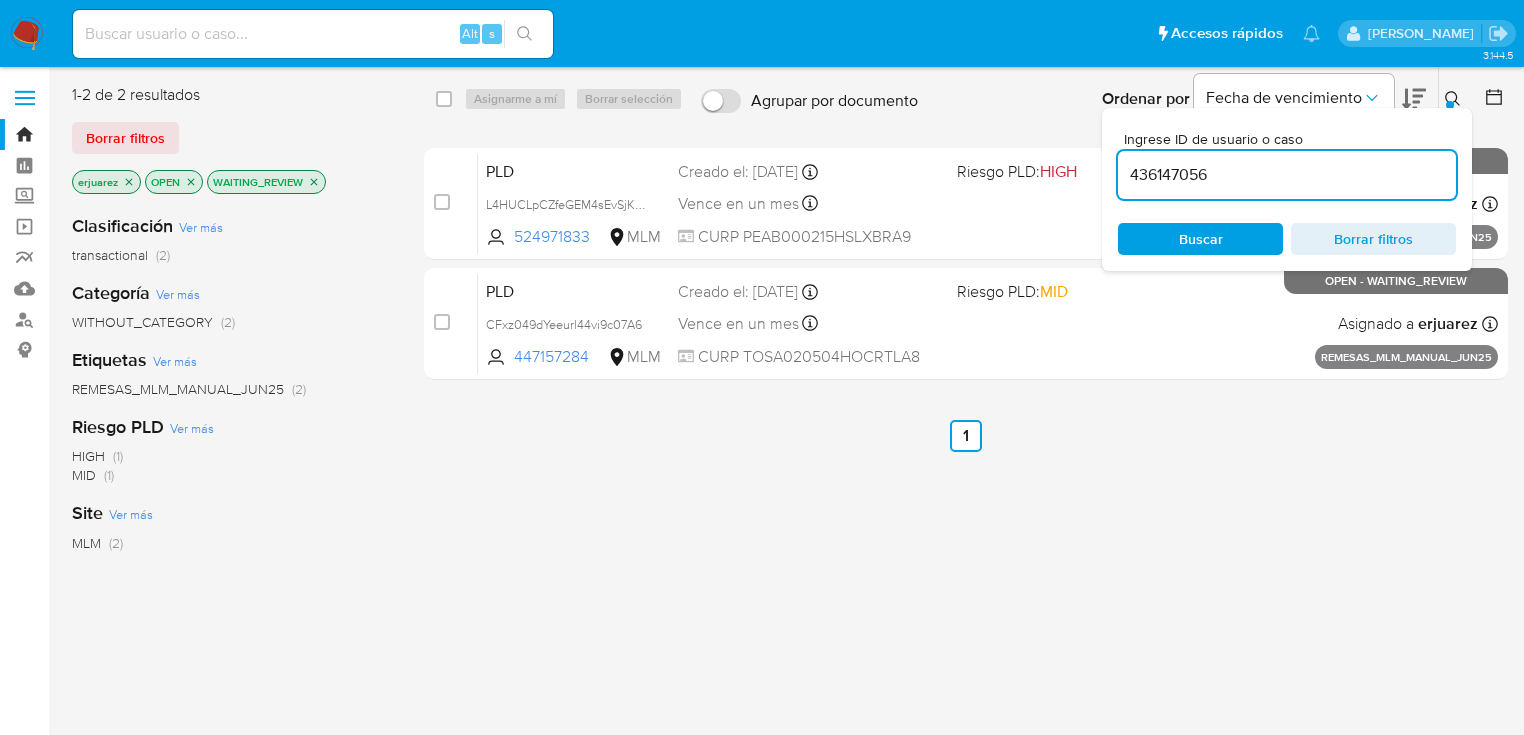type on "436147056" 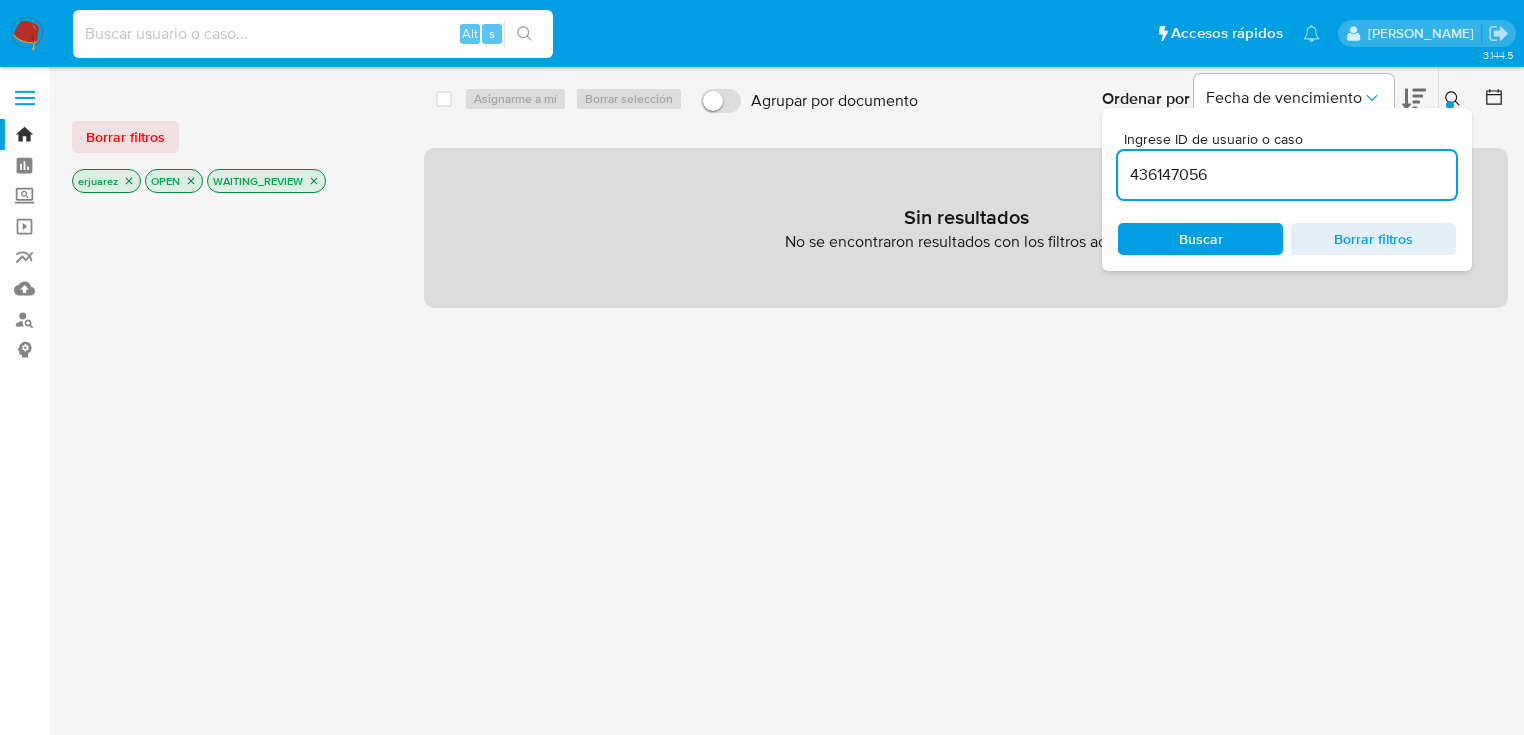 click at bounding box center [313, 34] 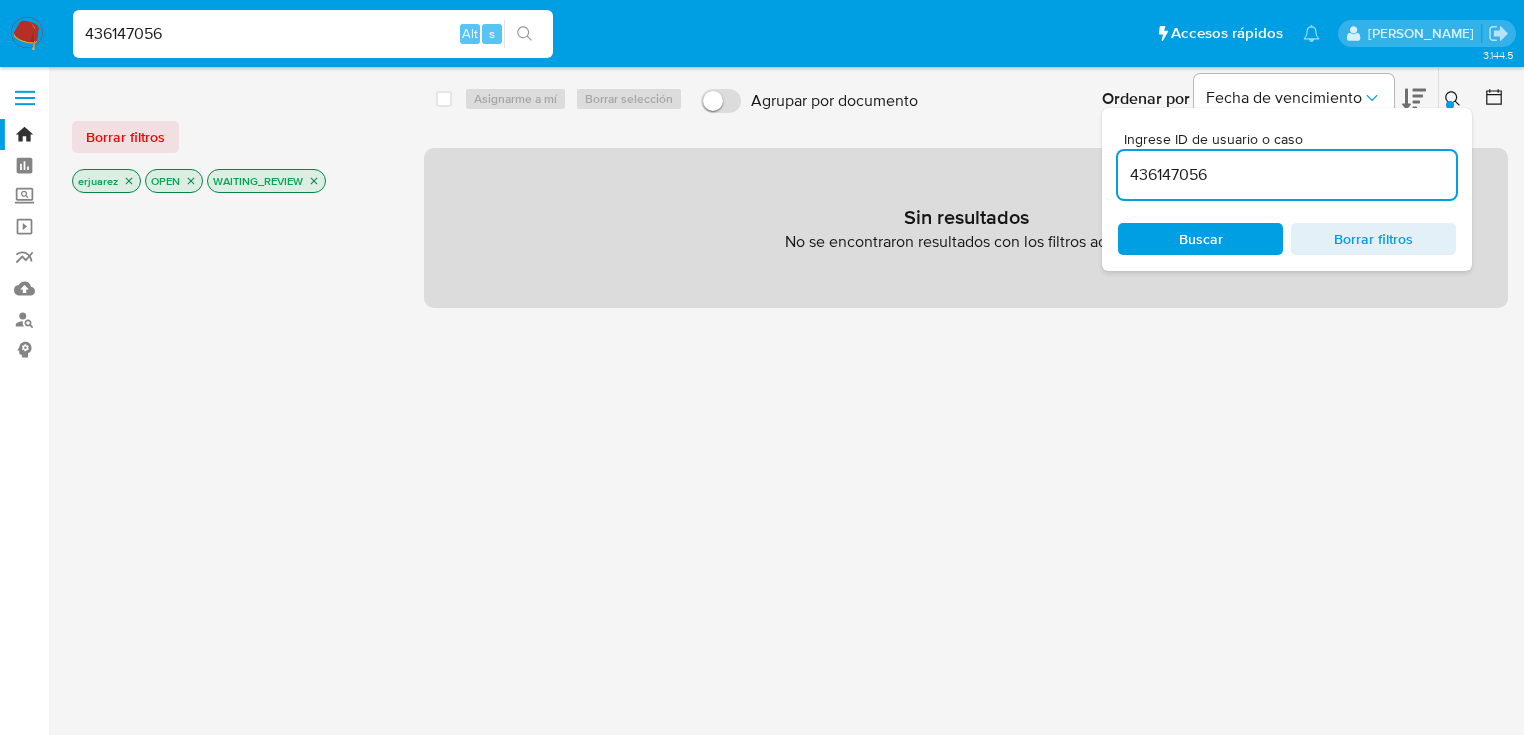 type on "436147056" 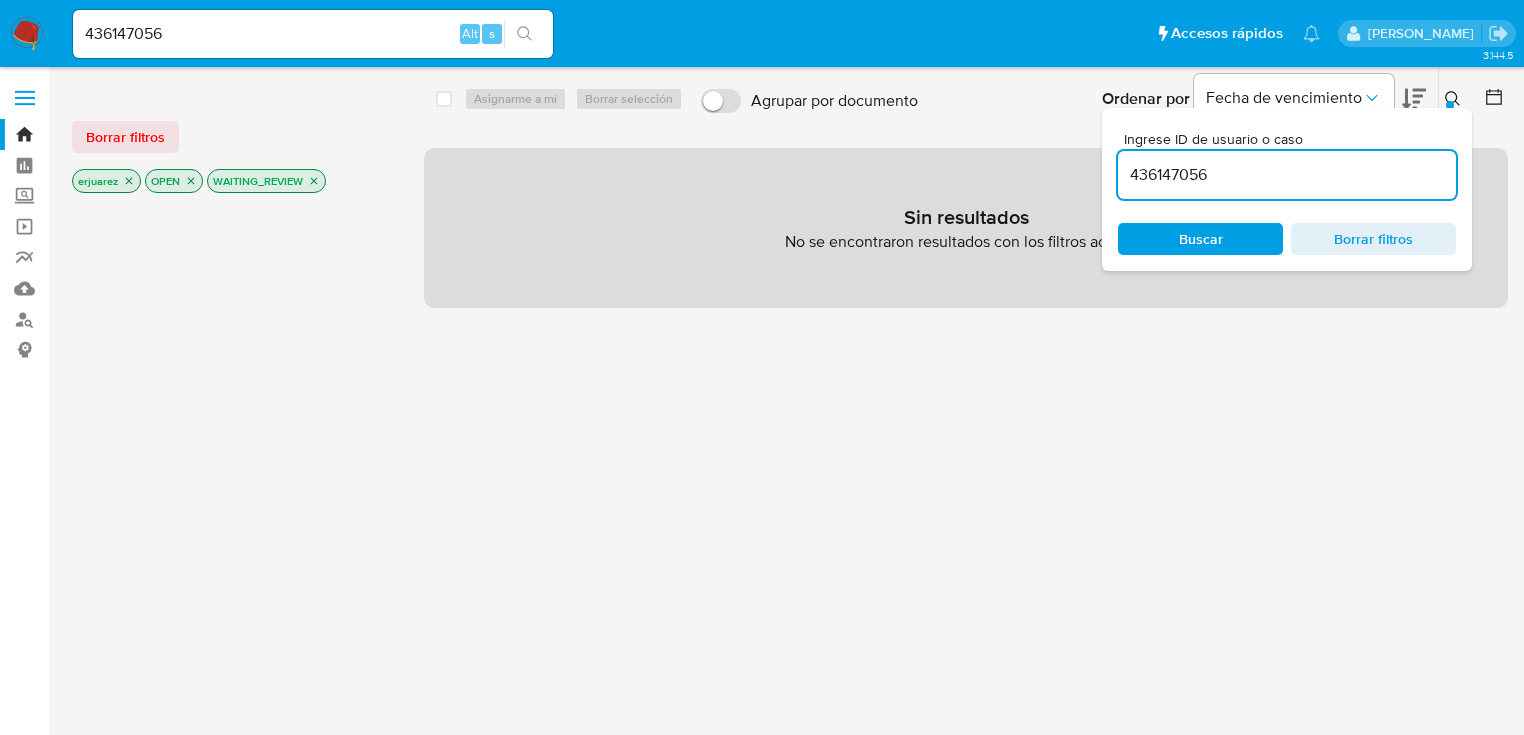 click at bounding box center (524, 34) 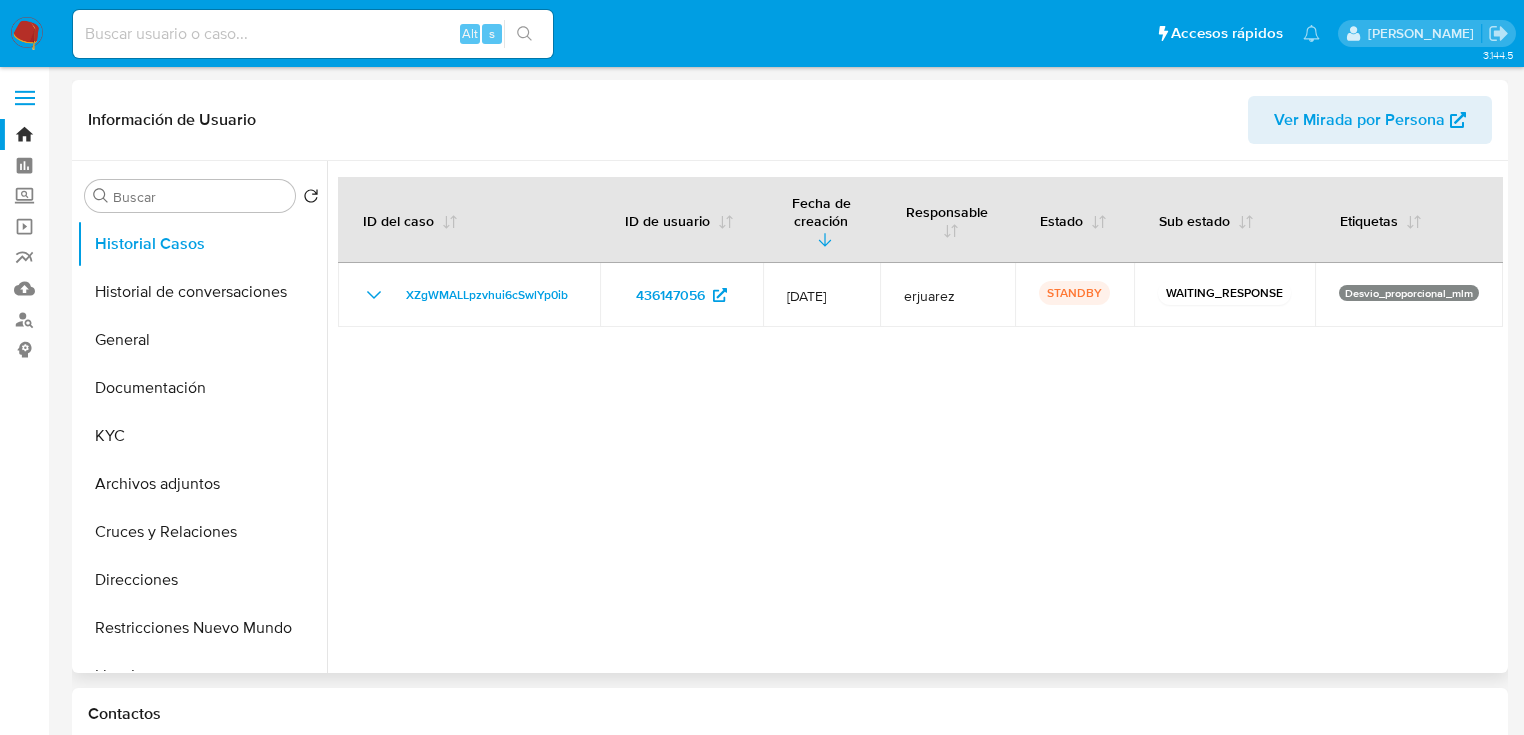 select on "10" 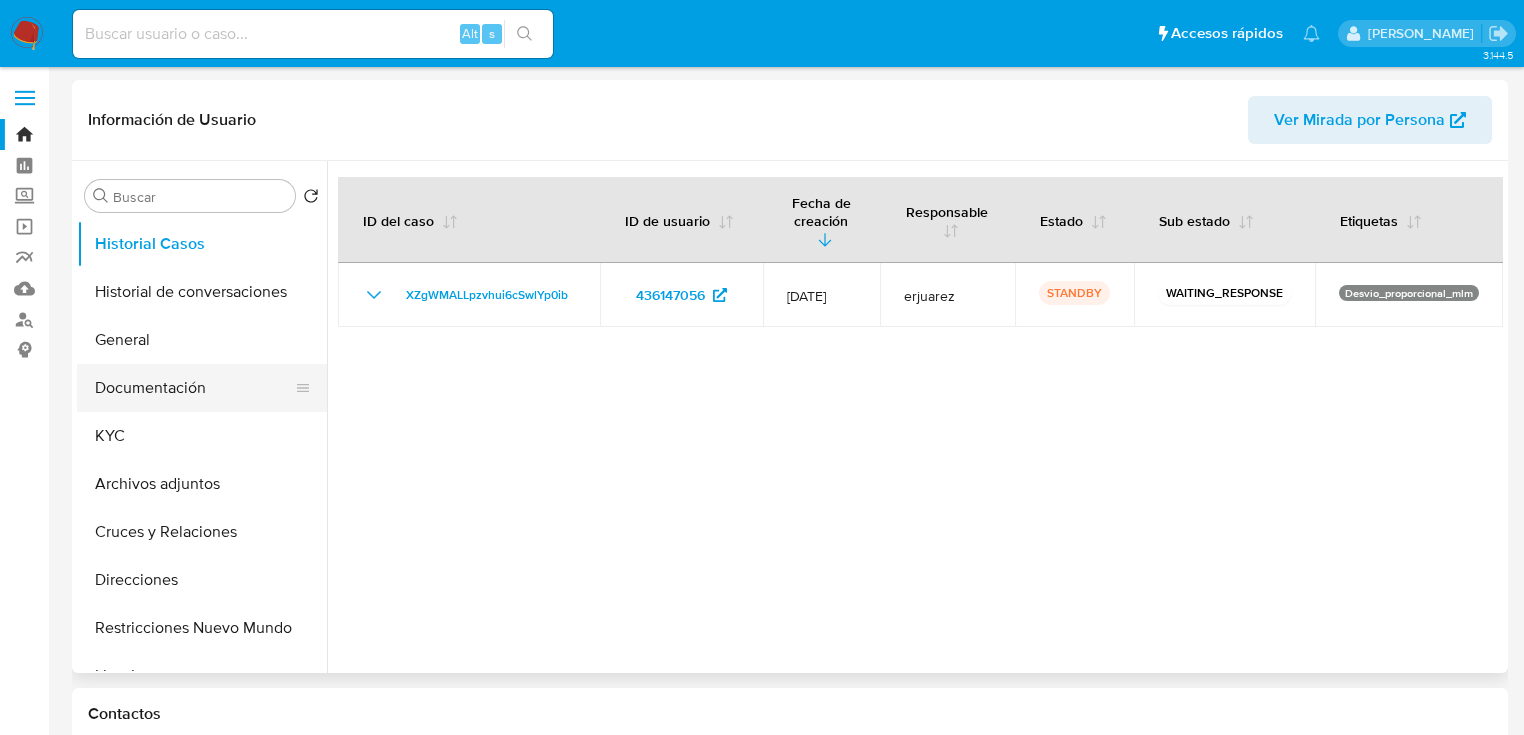 drag, startPoint x: 580, startPoint y: 296, endPoint x: 267, endPoint y: 365, distance: 320.5152 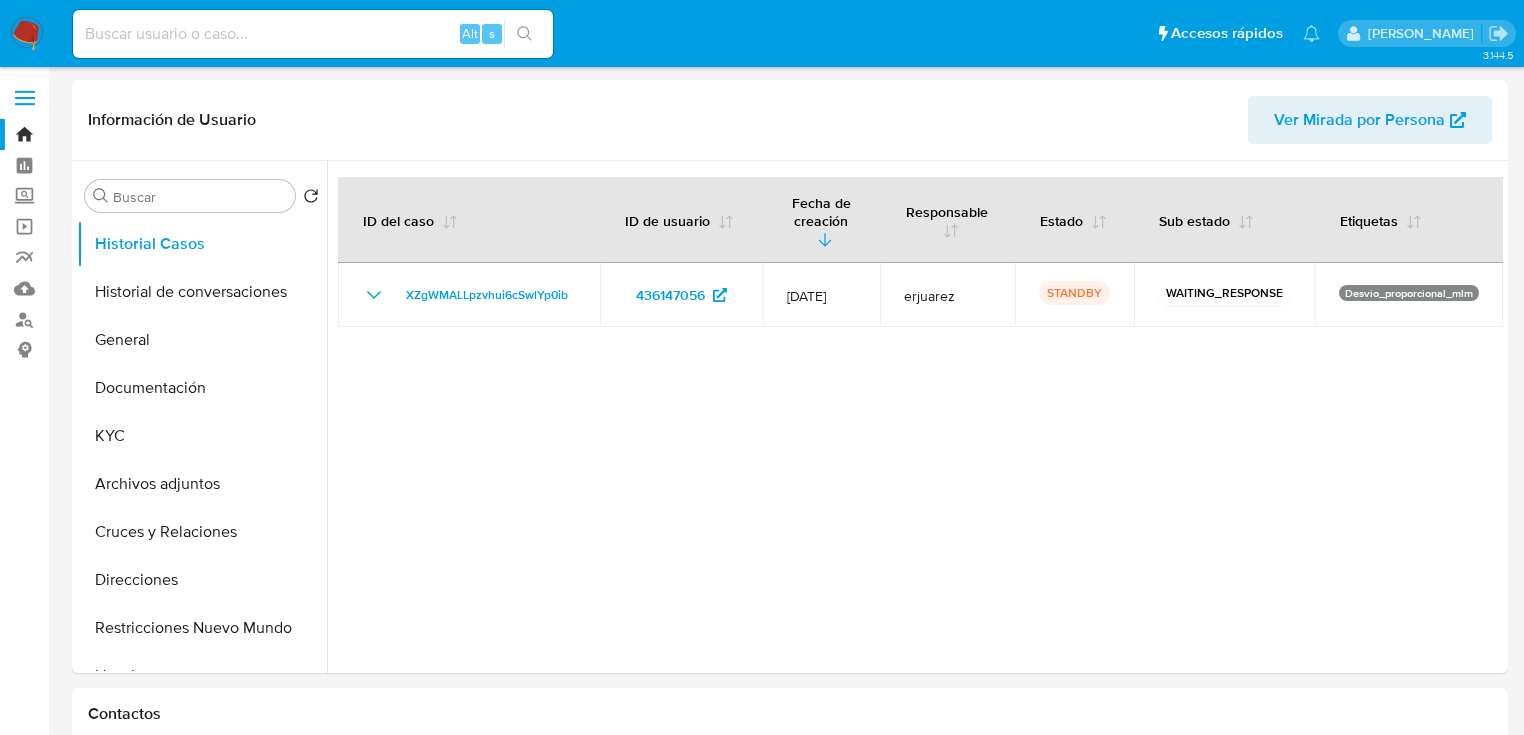 click at bounding box center (27, 34) 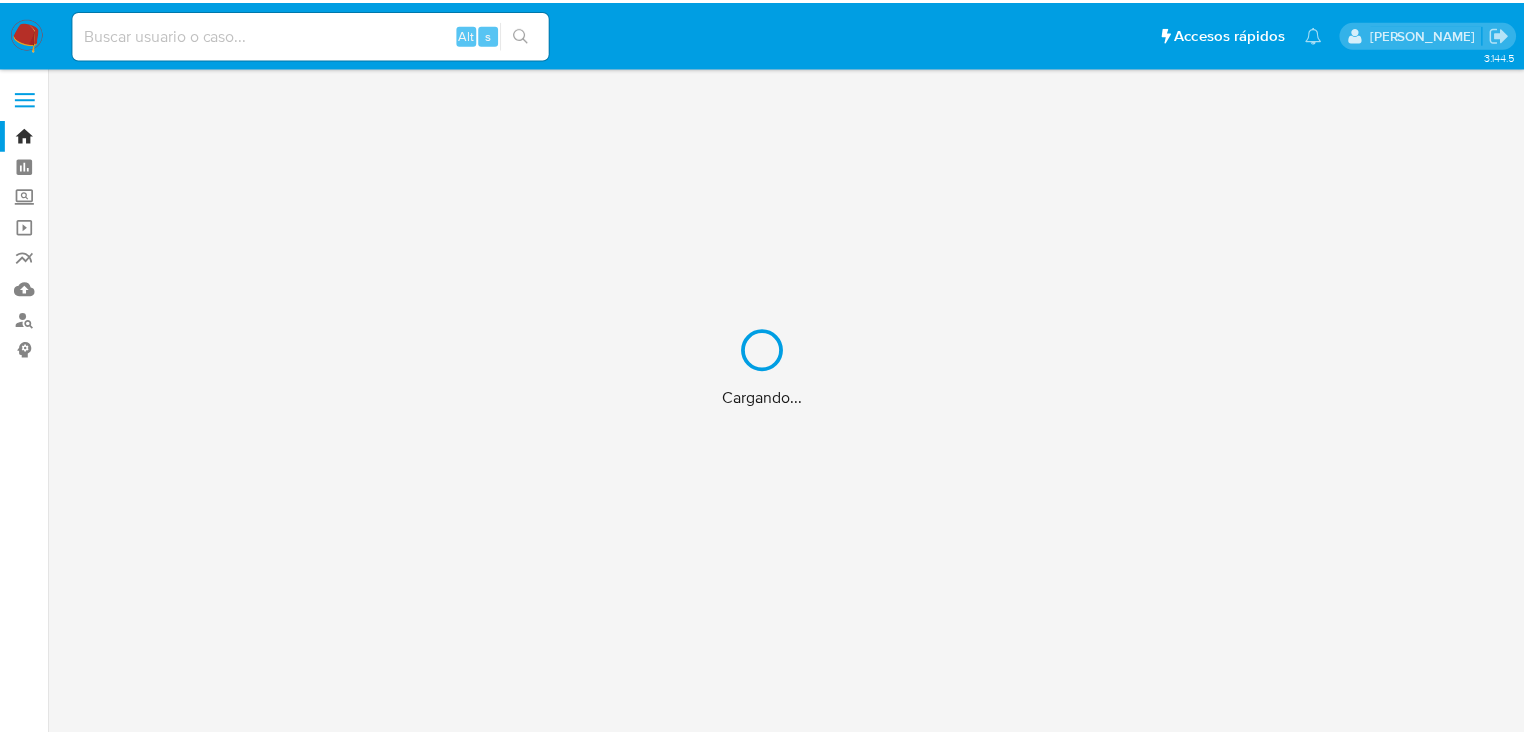 scroll, scrollTop: 0, scrollLeft: 0, axis: both 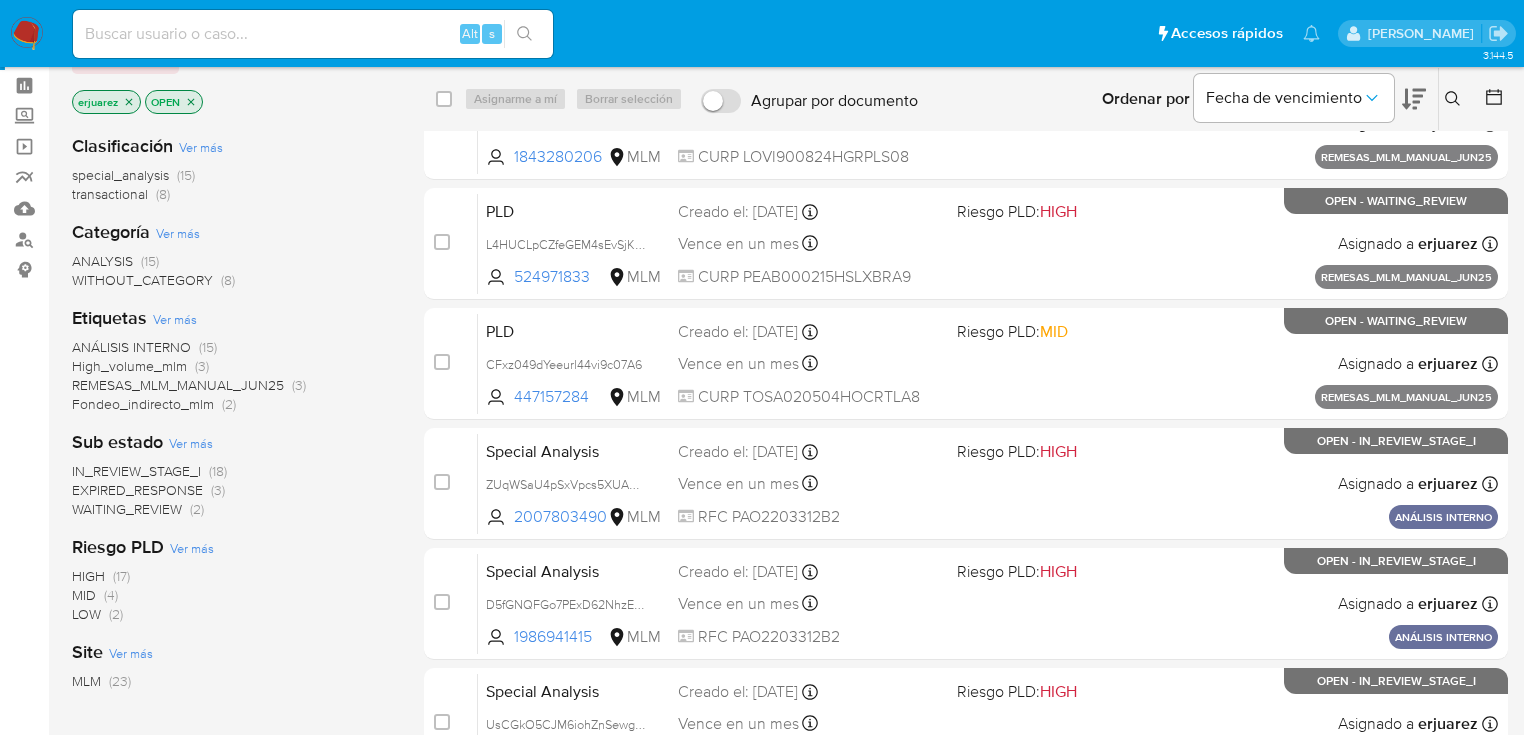 click 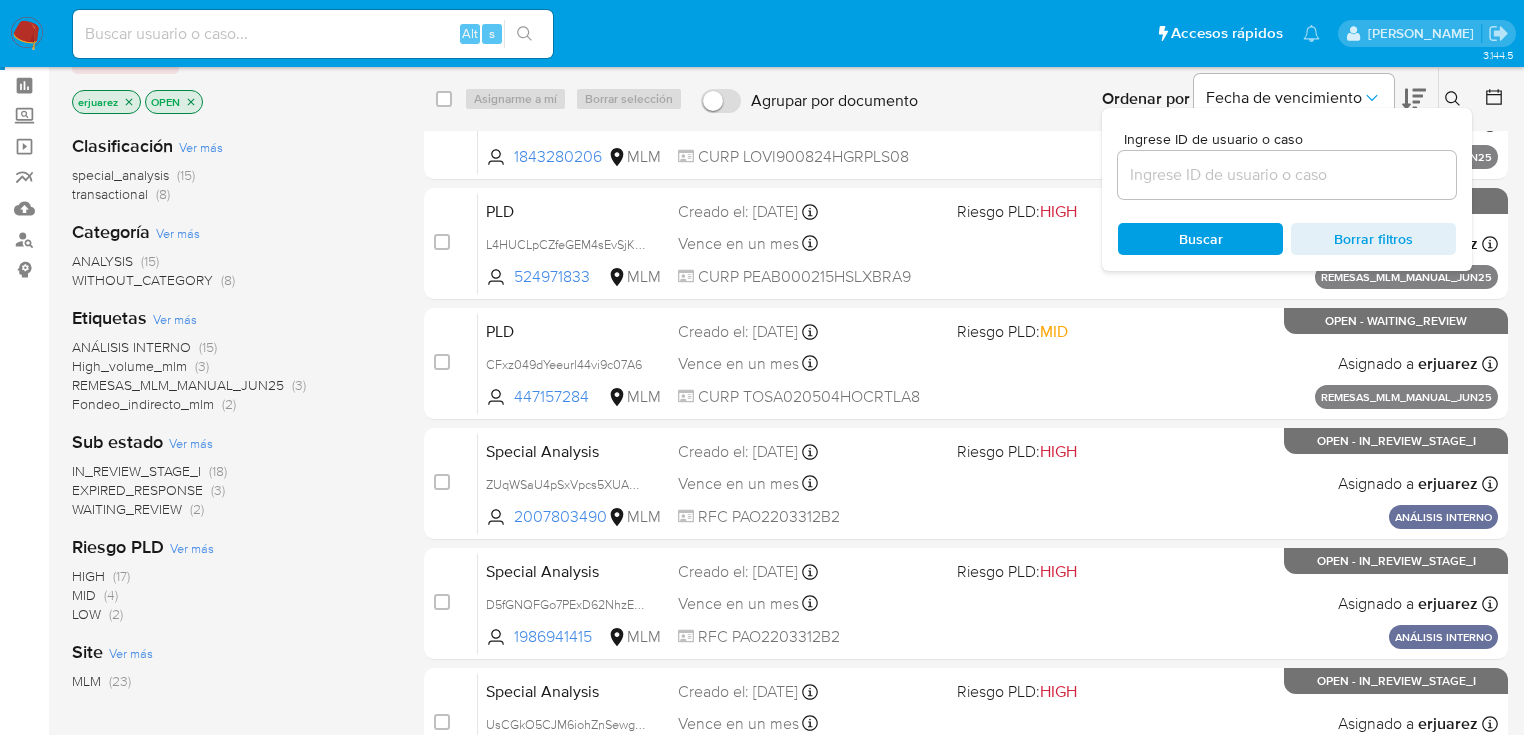 click at bounding box center (1287, 175) 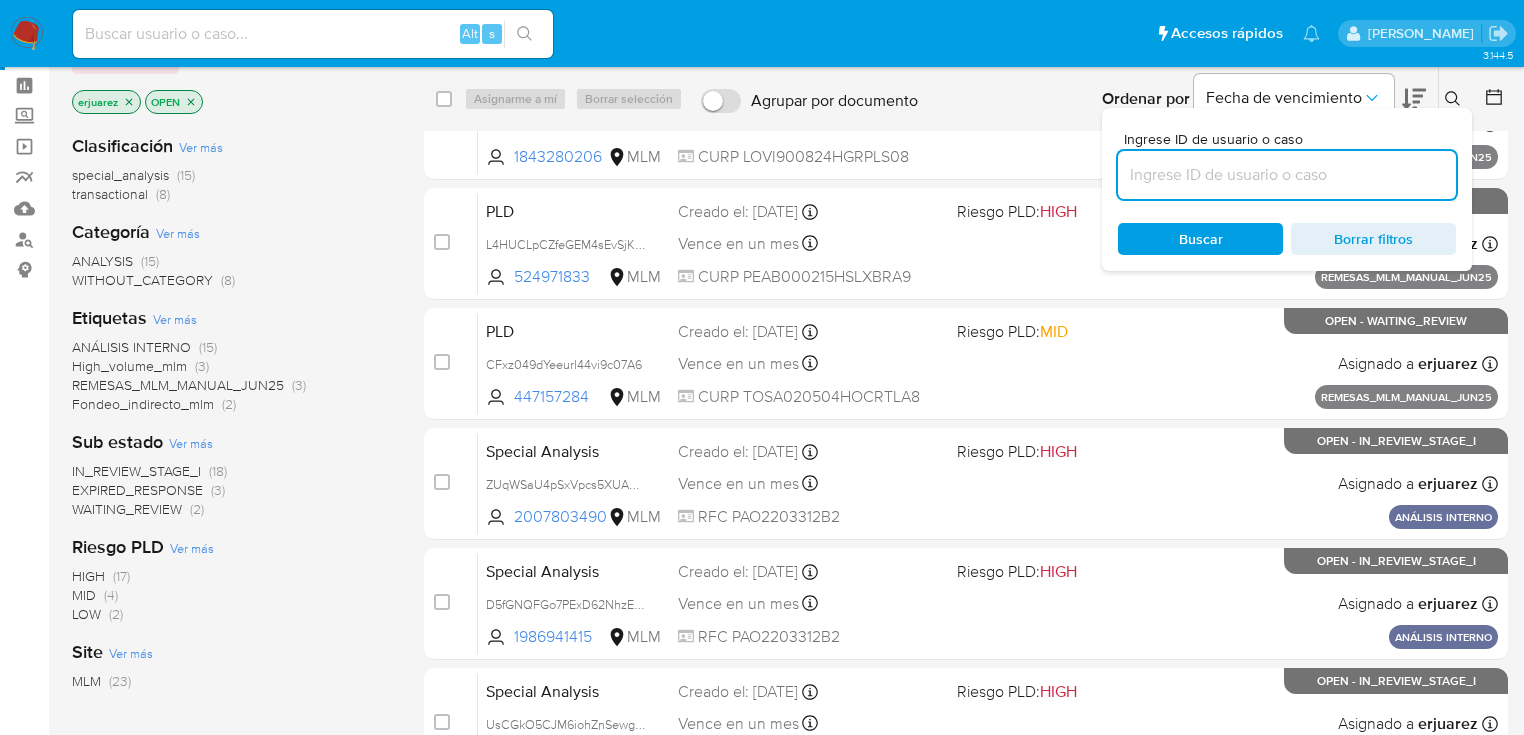 paste on "423438039" 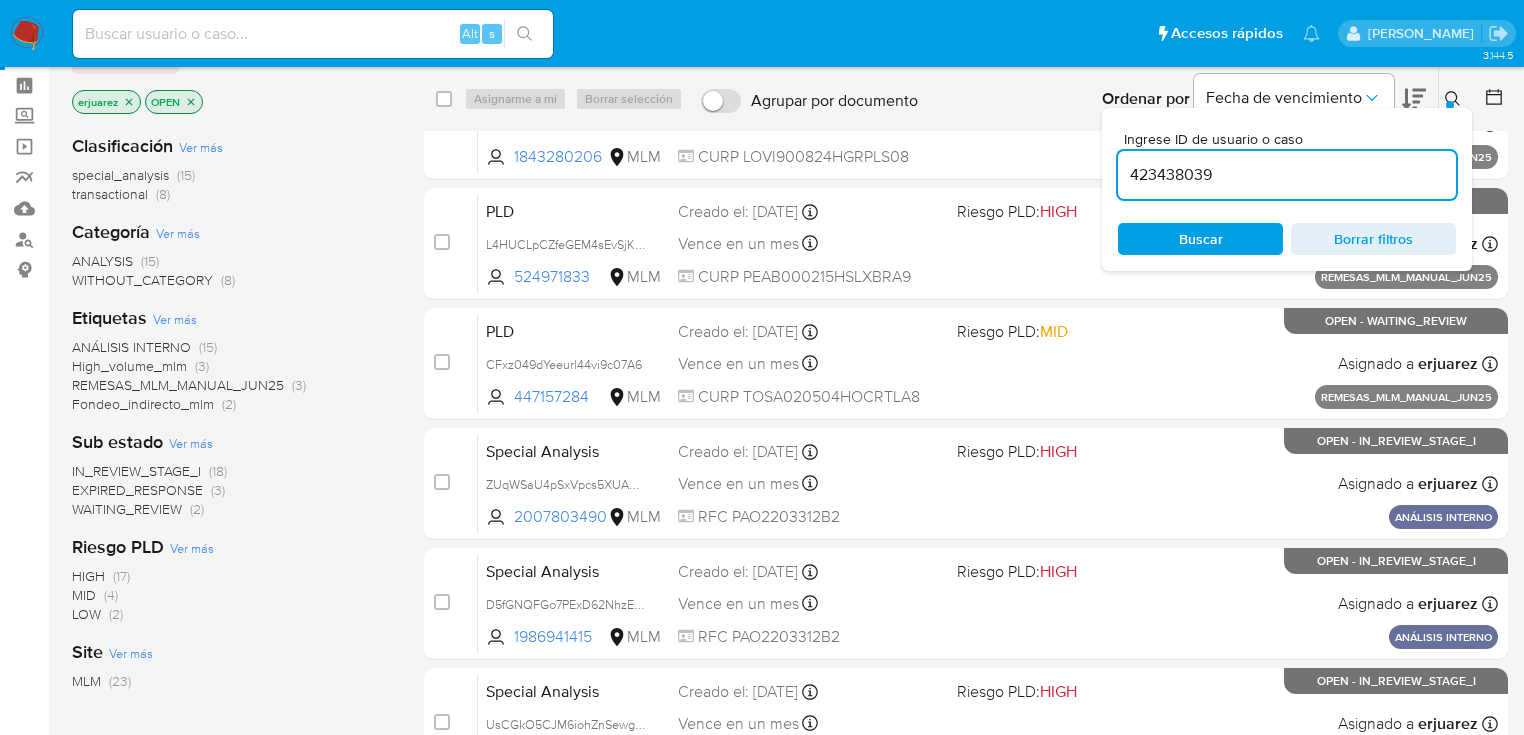 type on "423438039" 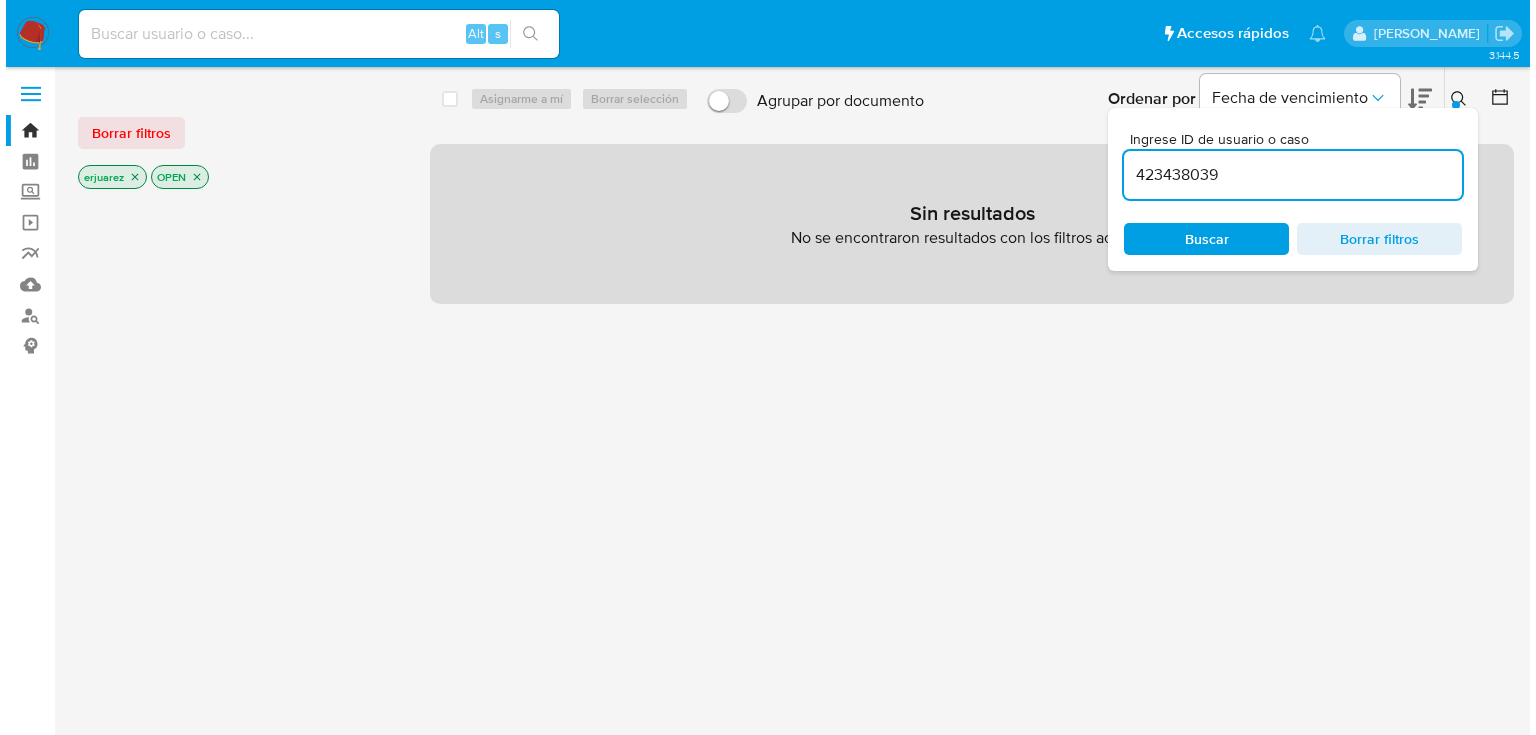 scroll, scrollTop: 0, scrollLeft: 0, axis: both 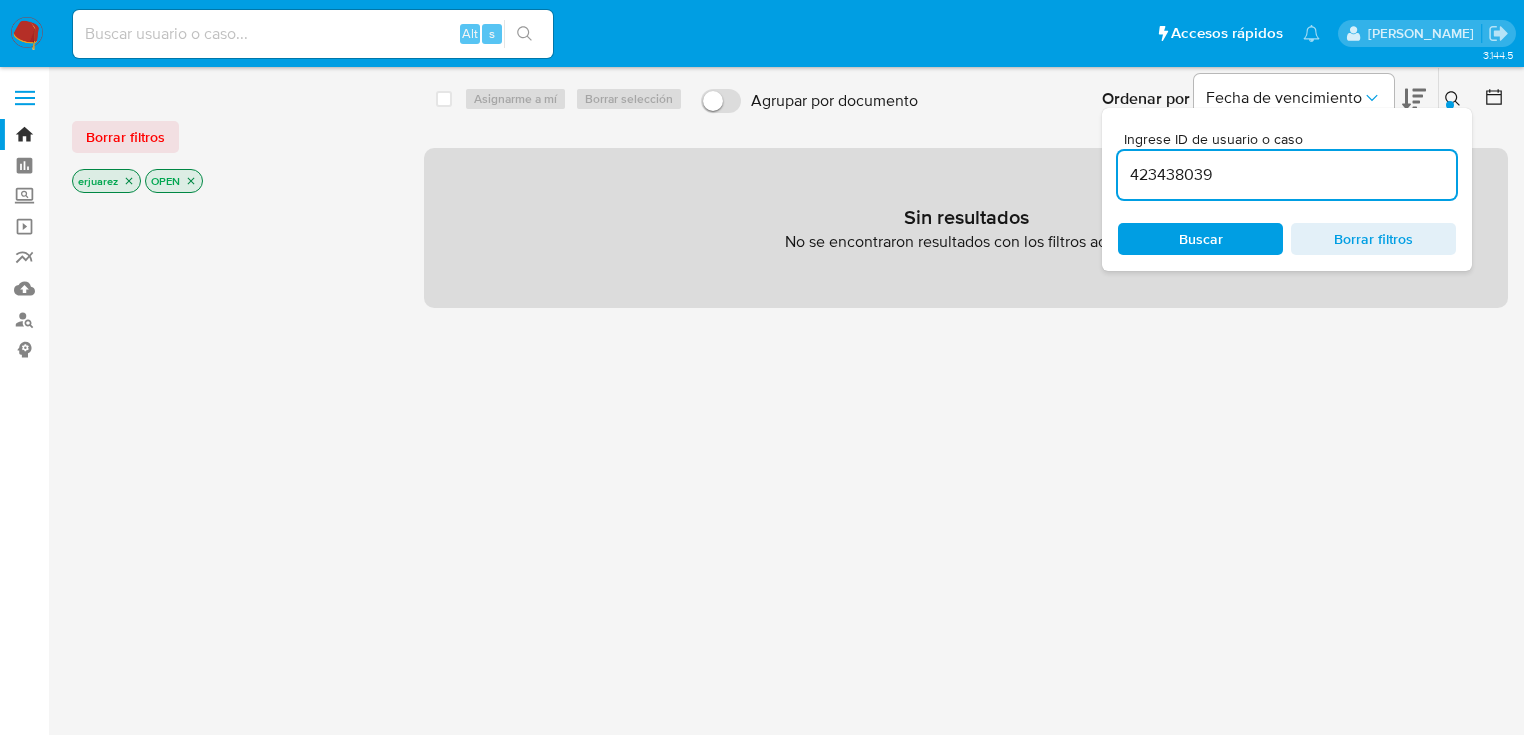 click 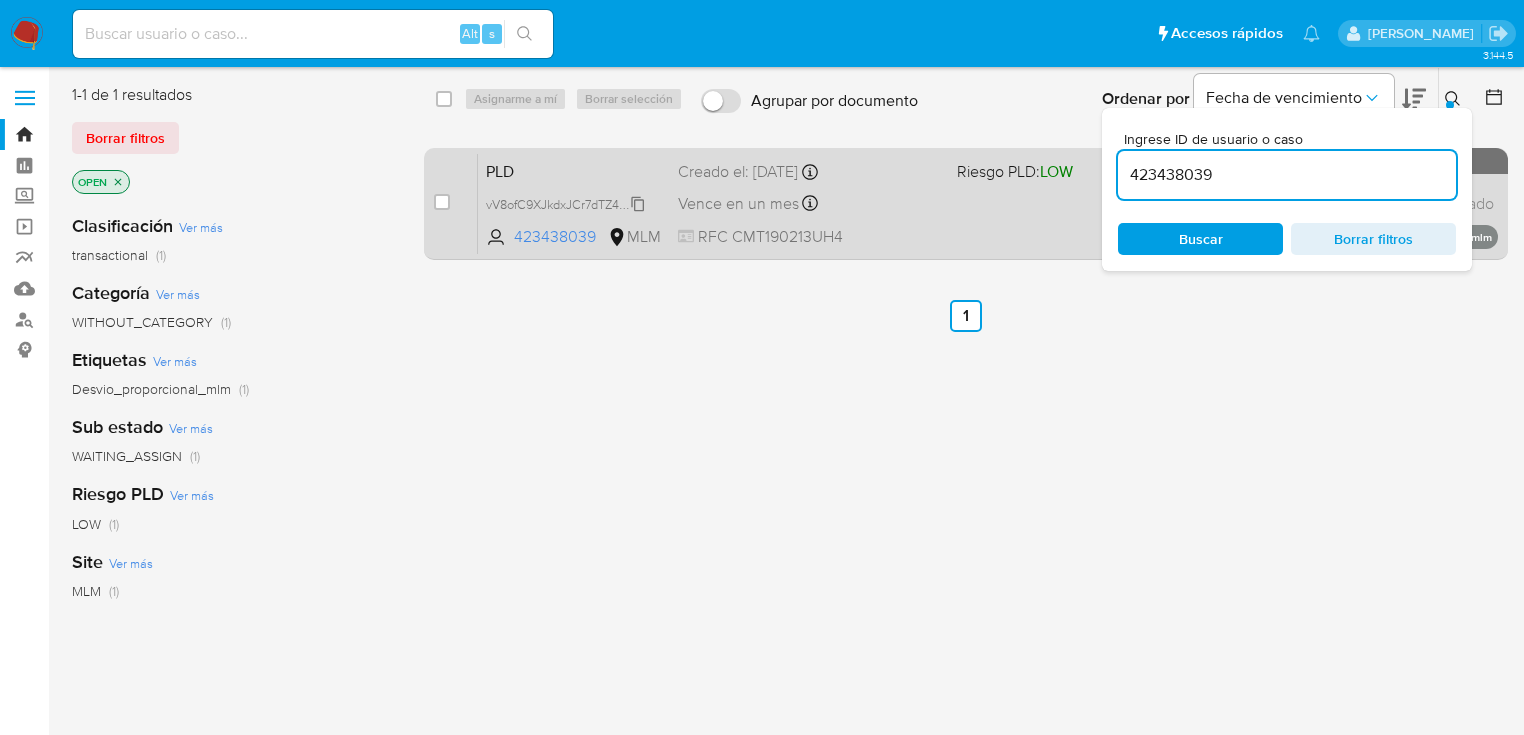 click on "vV8ofC9XJkdxJCr7dTZ4KRV1" at bounding box center (566, 203) 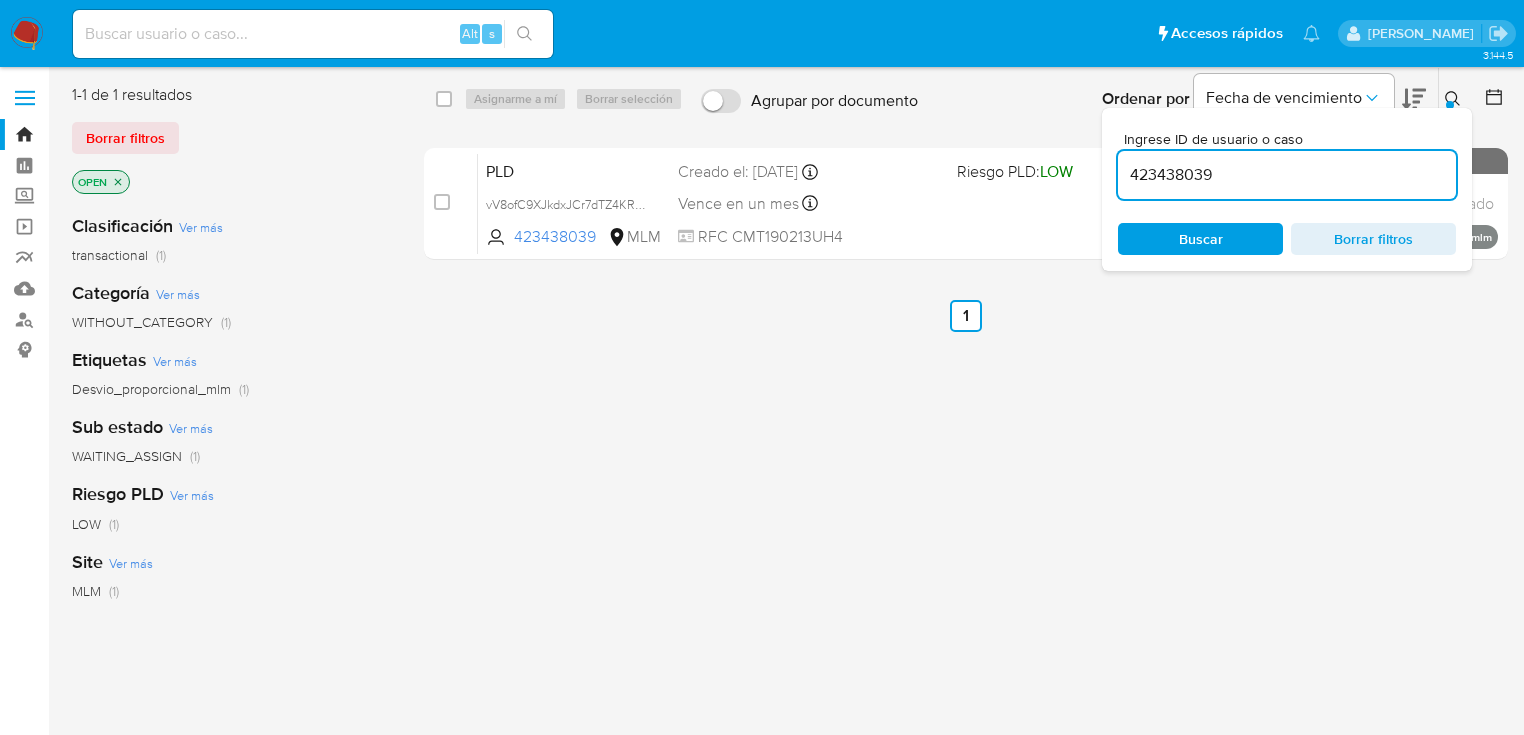 click on "select-all-cases-checkbox Asignarme a mí Borrar selección Agrupar por documento Ordenar por Fecha de vencimiento   No es posible ordenar los resultados mientras se encuentren agrupados. Ingrese ID de usuario o caso 423438039 Buscar Borrar filtros case-item-checkbox   No es posible asignar el caso PLD vV8ofC9XJkdxJCr7dTZ4KRV1 423438039 MLM Riesgo PLD:  LOW Creado el: 12/06/2025   Creado el: 12/06/2025 02:03:56 Vence en un mes   Vence el 11/08/2025 02:03:57 RFC   CMT190213UH4 Sin analista asignado   Asignado el: - Desvio_proporcional_mlm OPEN - WAITING_ASSIGN  Anterior 1 Siguiente" at bounding box center [966, 529] 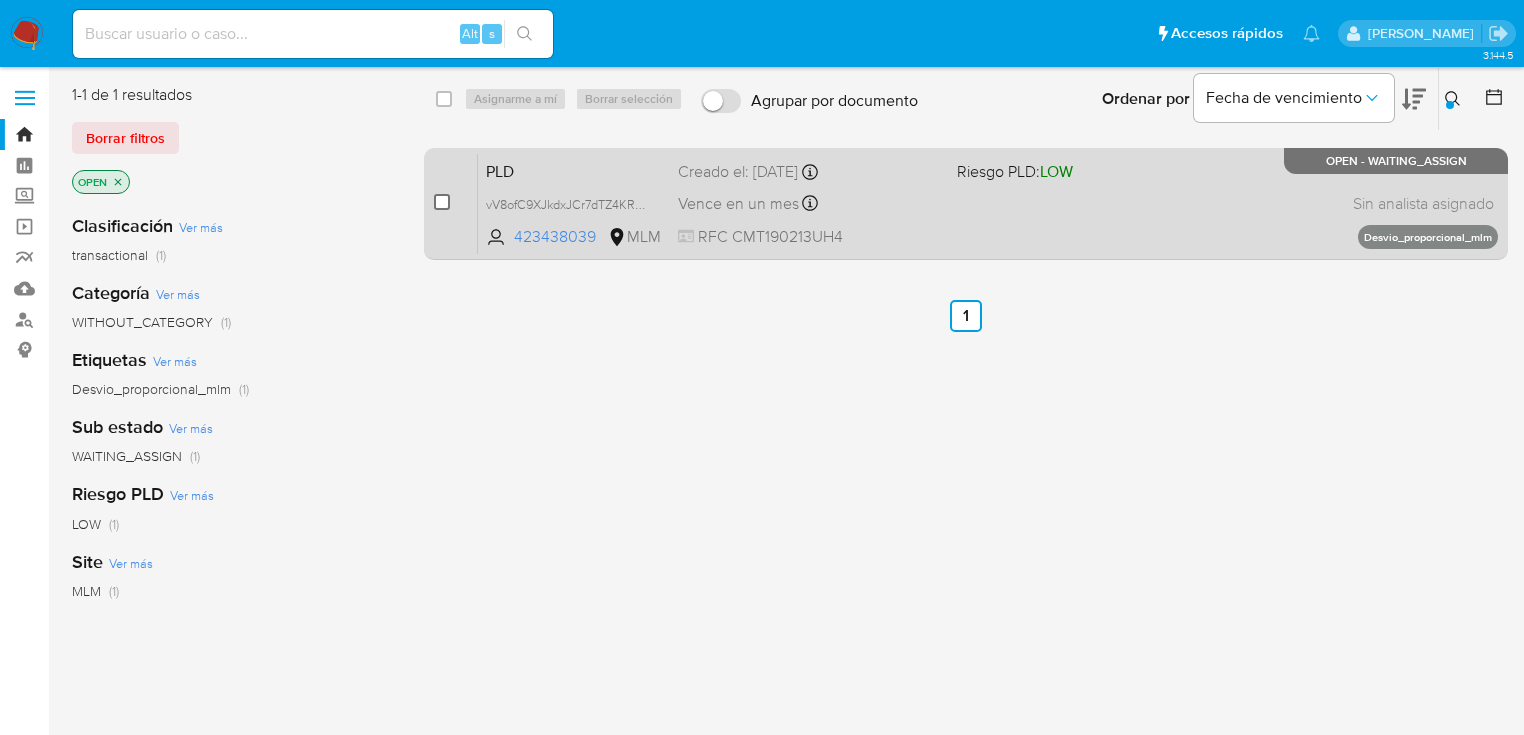 click at bounding box center [442, 202] 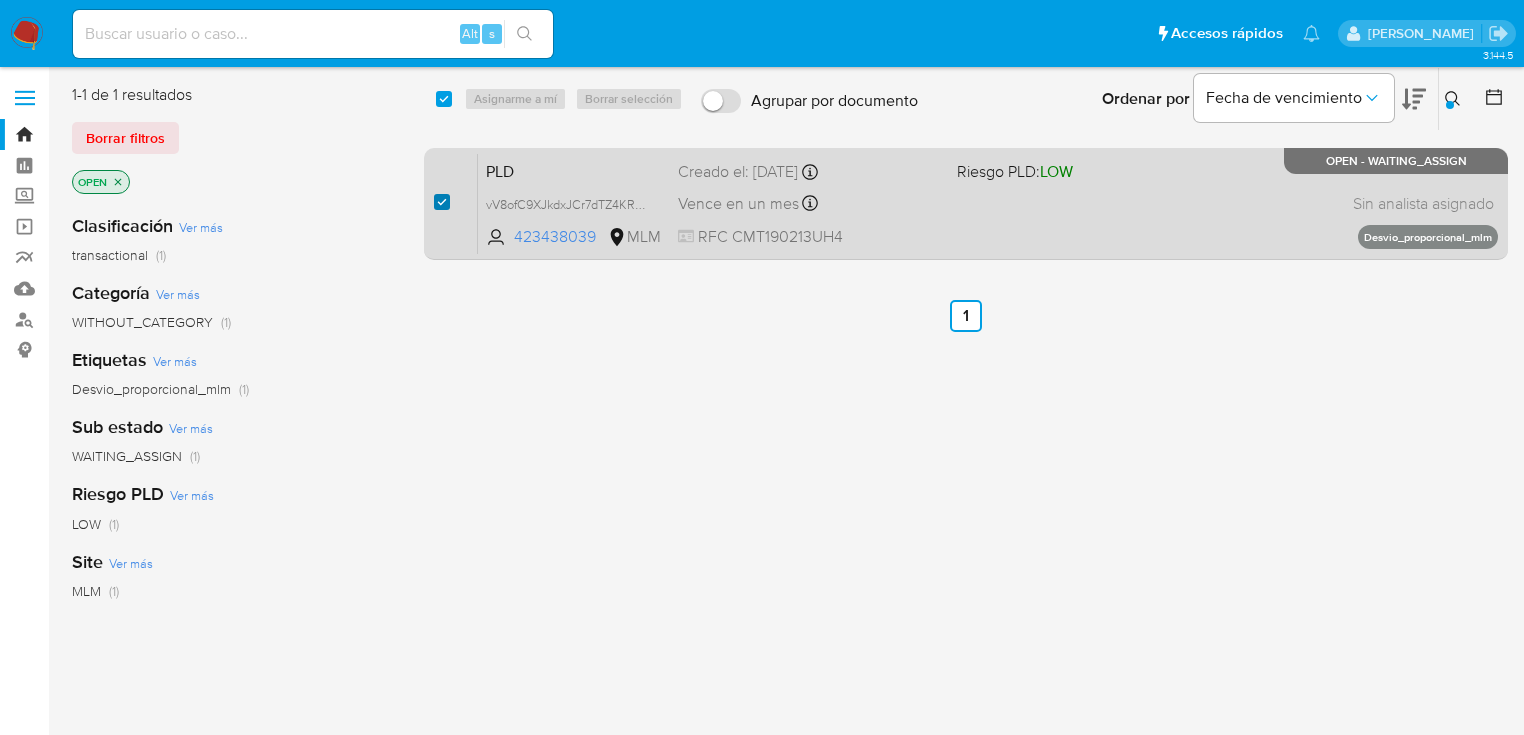 checkbox on "true" 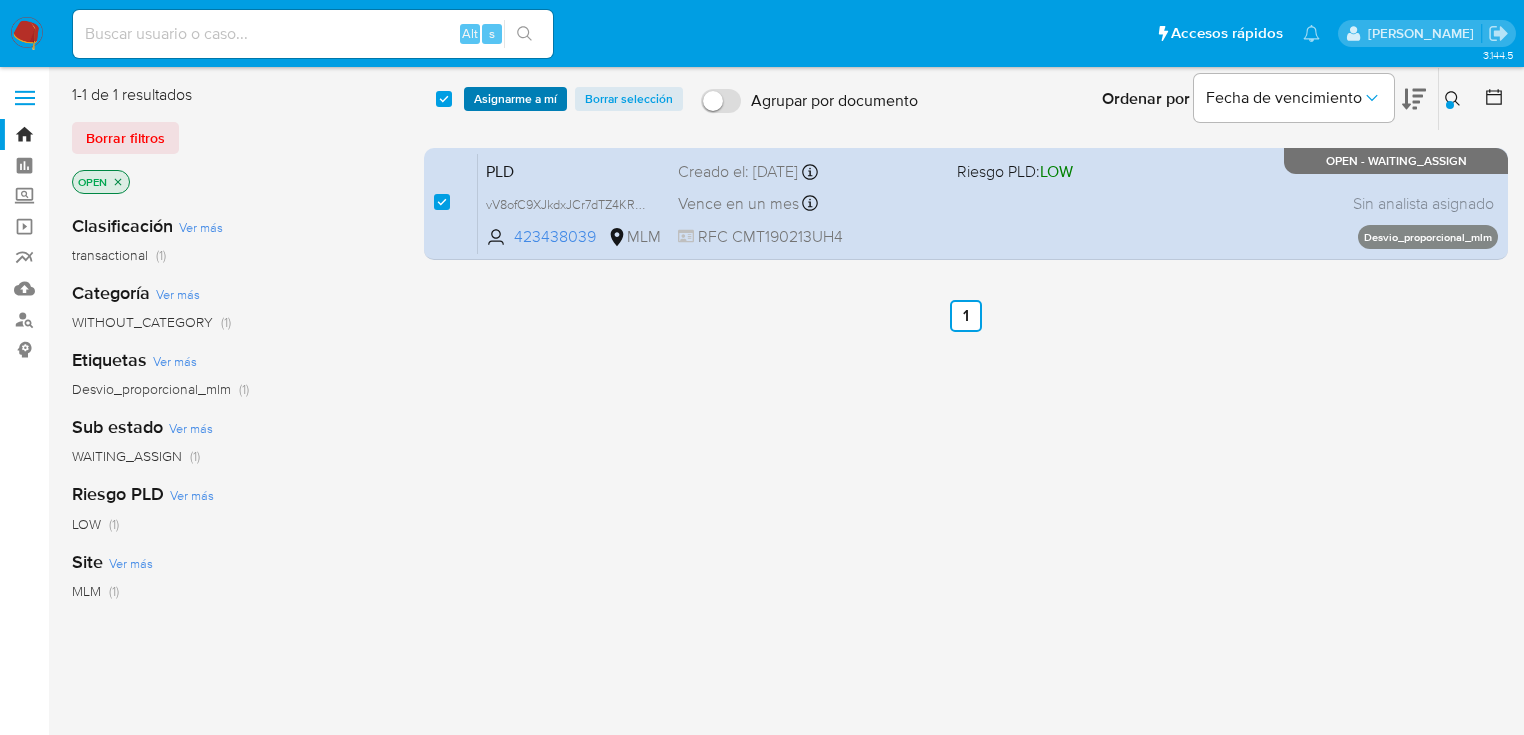 click on "Asignarme a mí" at bounding box center (515, 99) 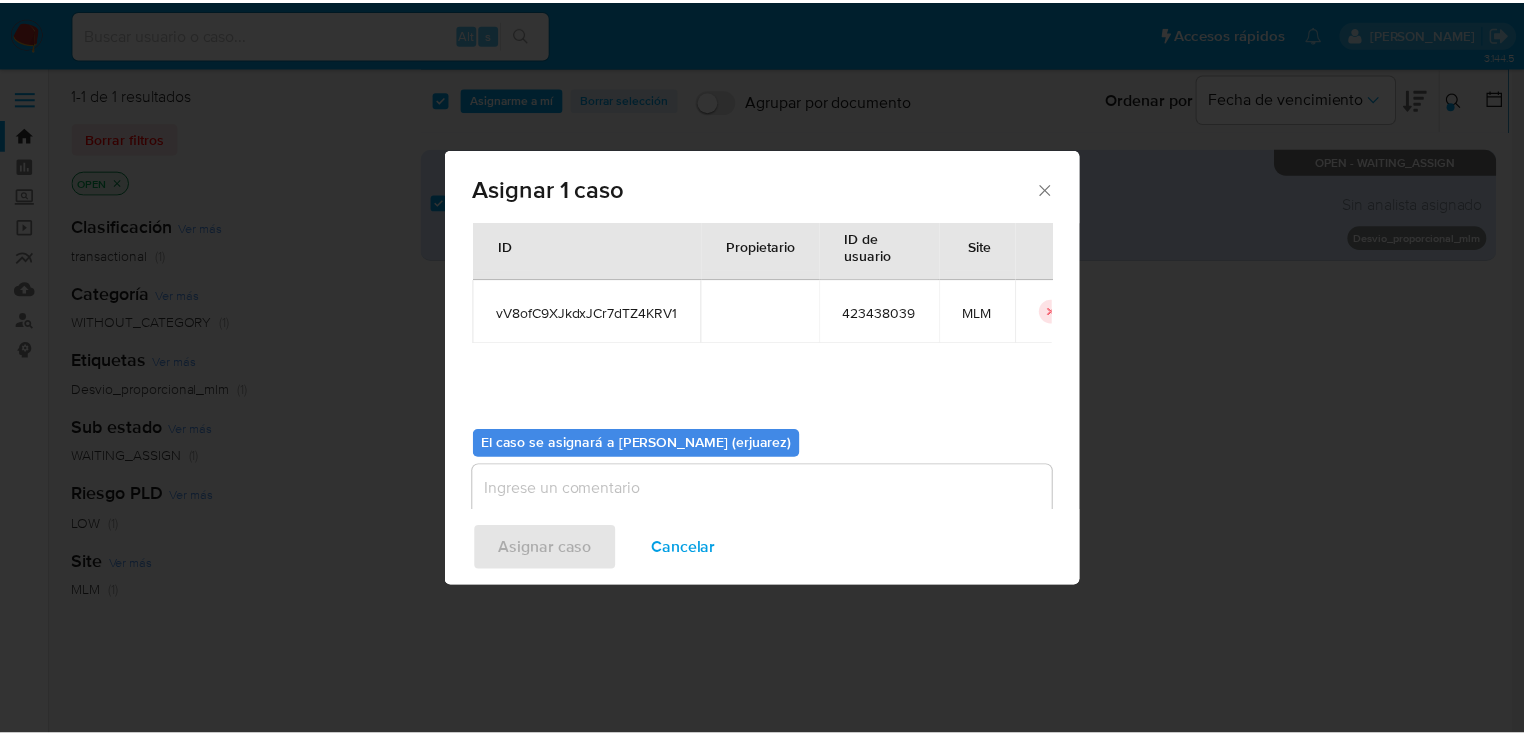 scroll, scrollTop: 103, scrollLeft: 0, axis: vertical 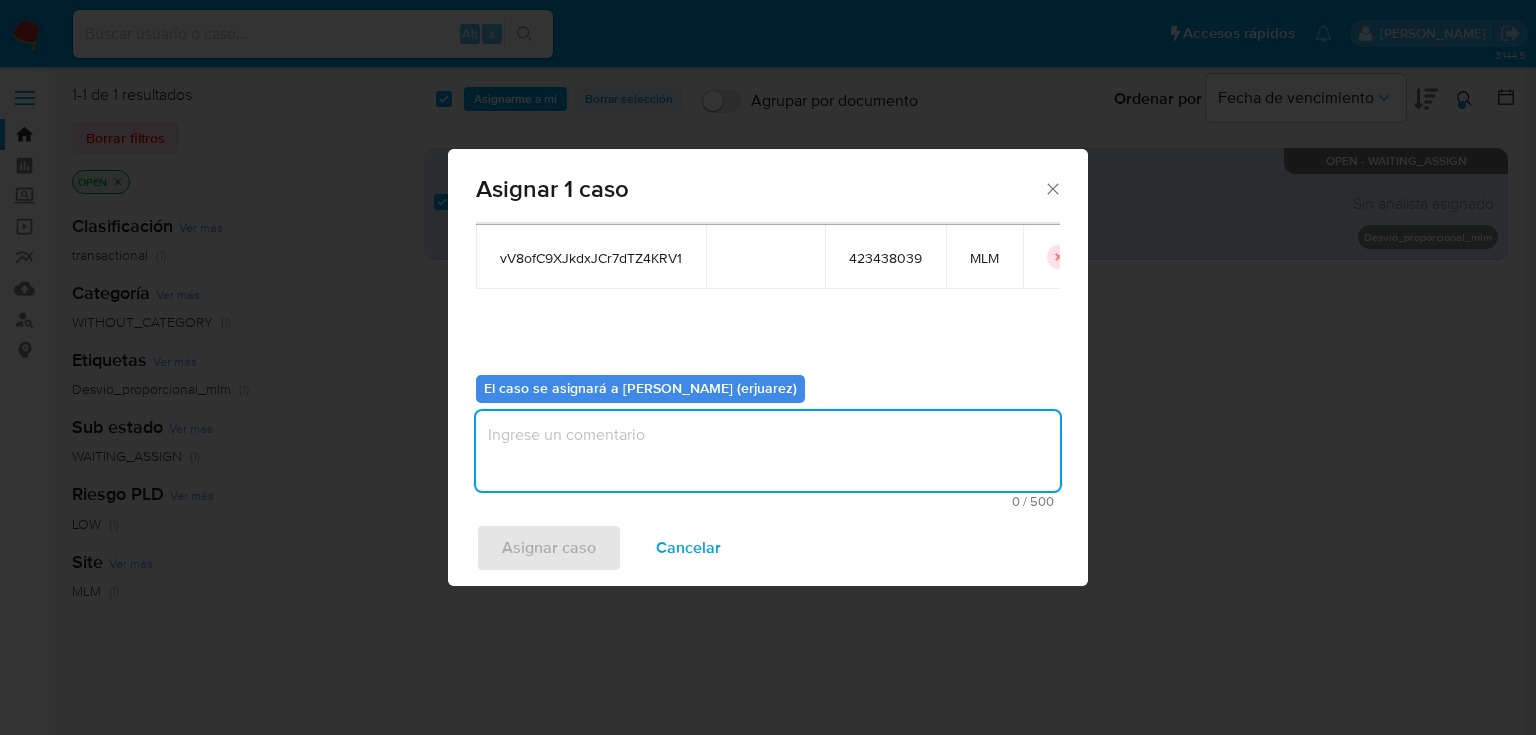 click at bounding box center (768, 451) 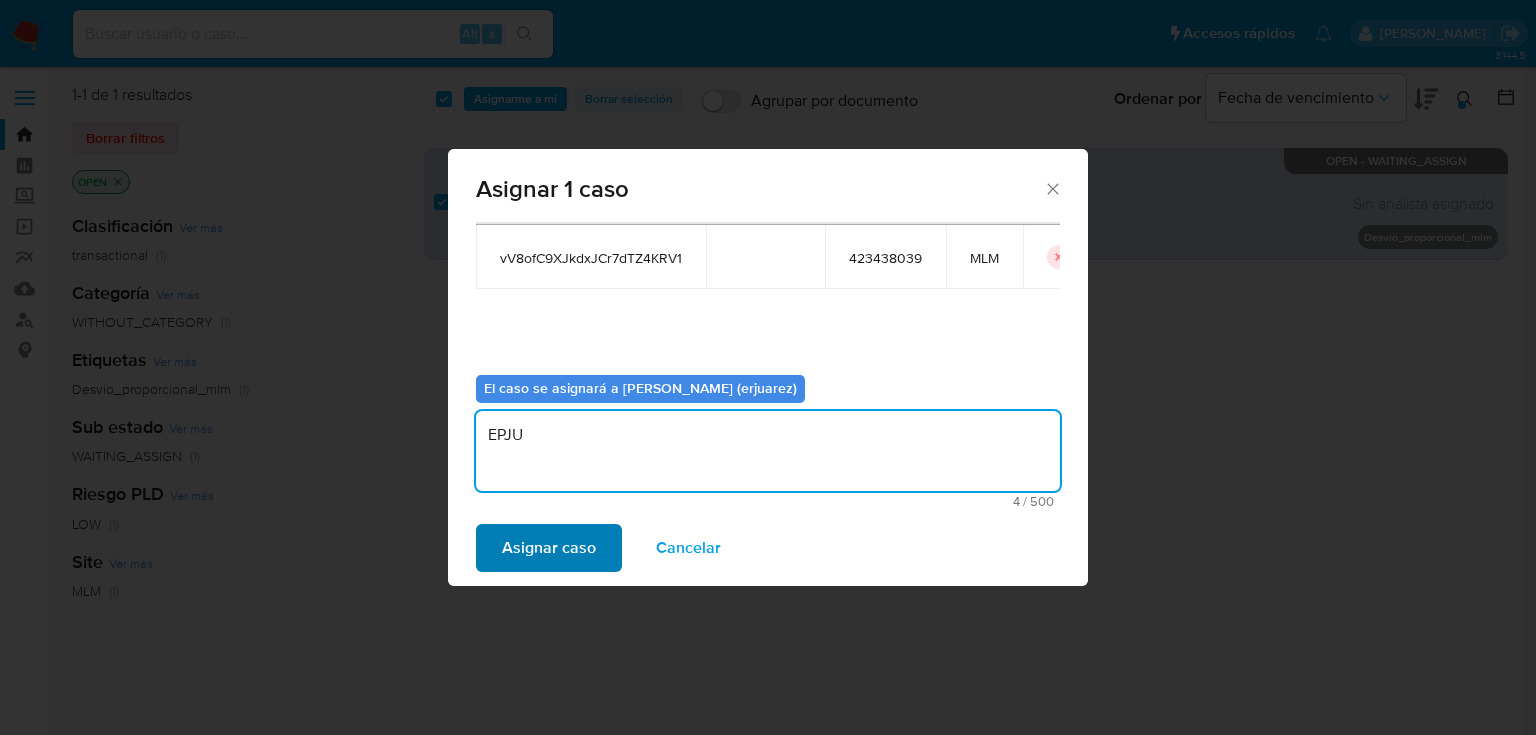 type on "EPJU" 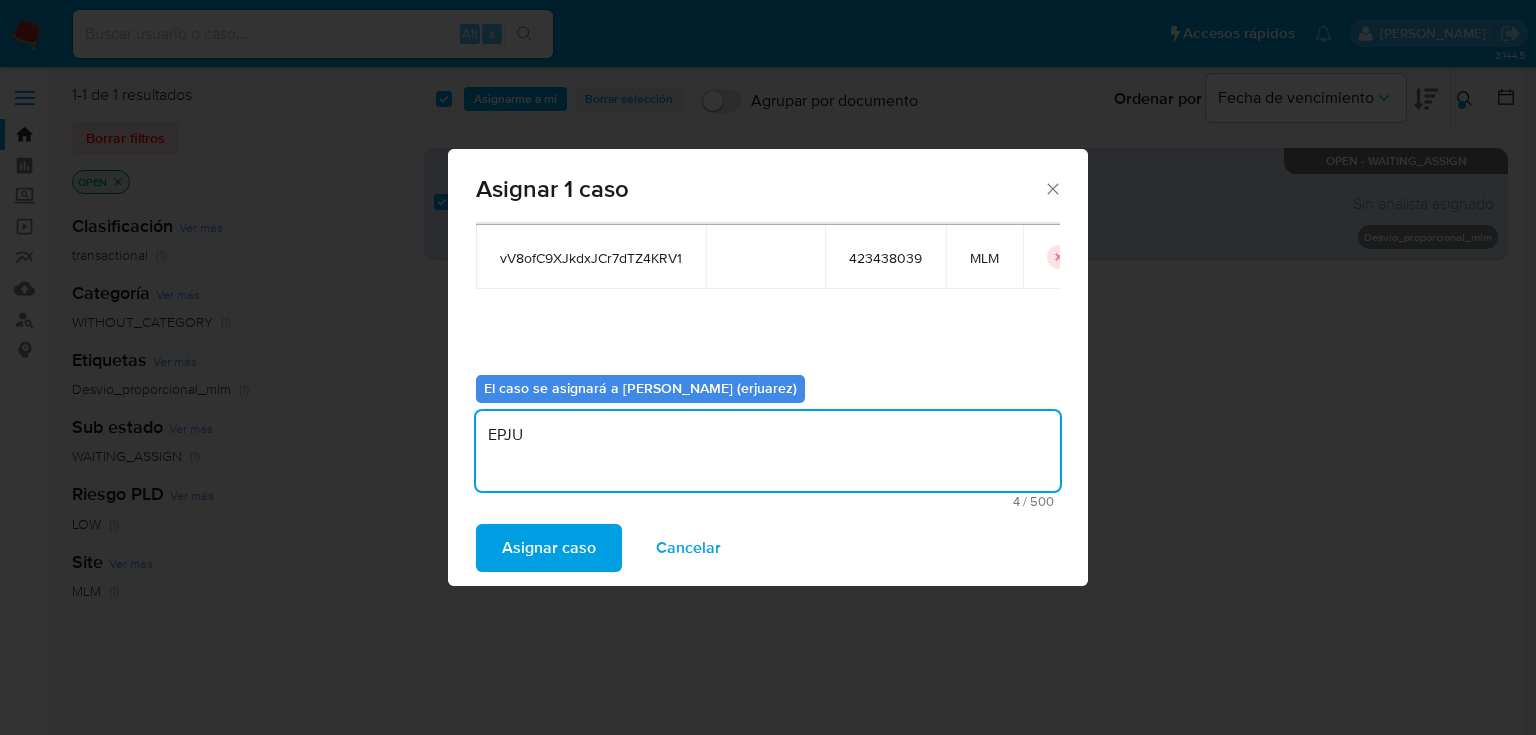 click on "Asignar caso" at bounding box center (549, 548) 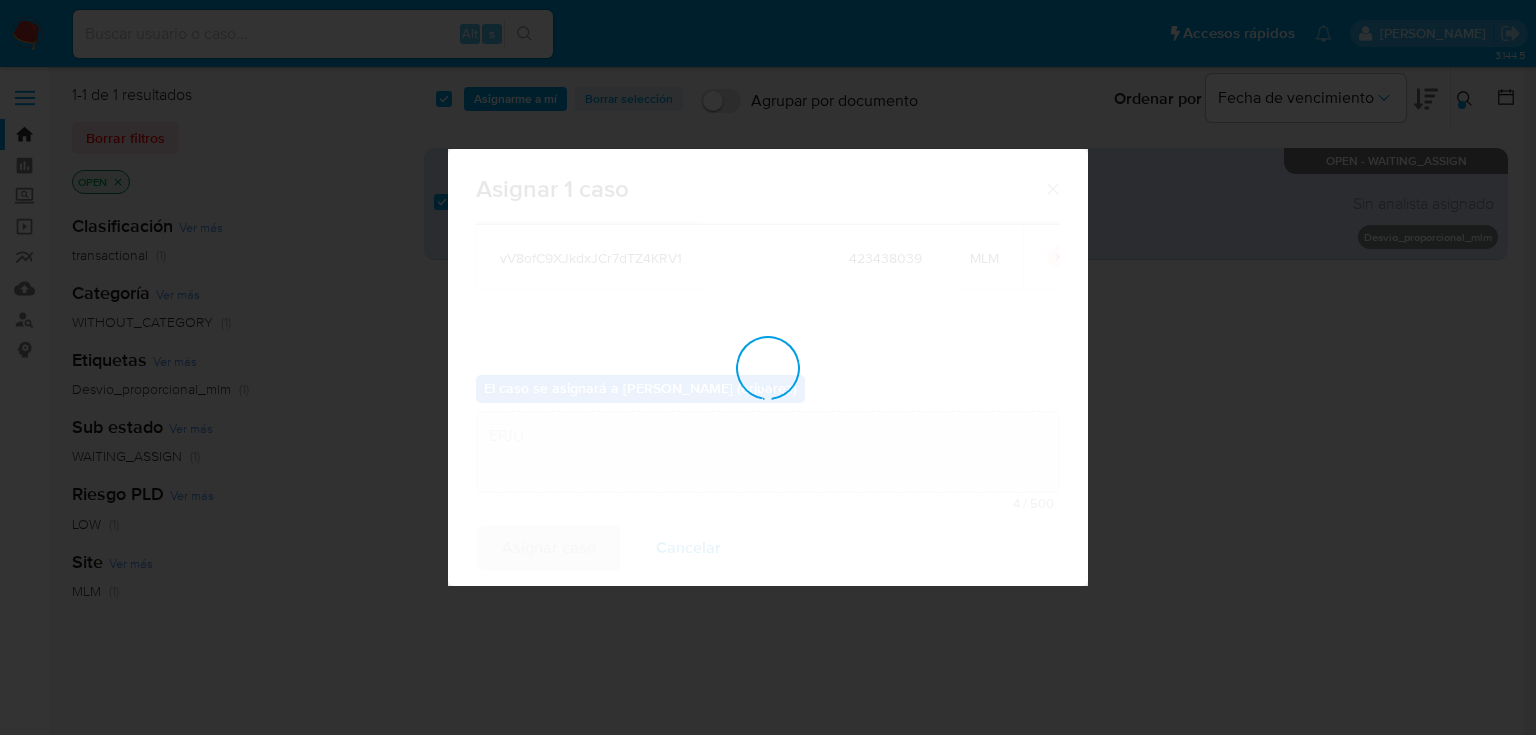 type 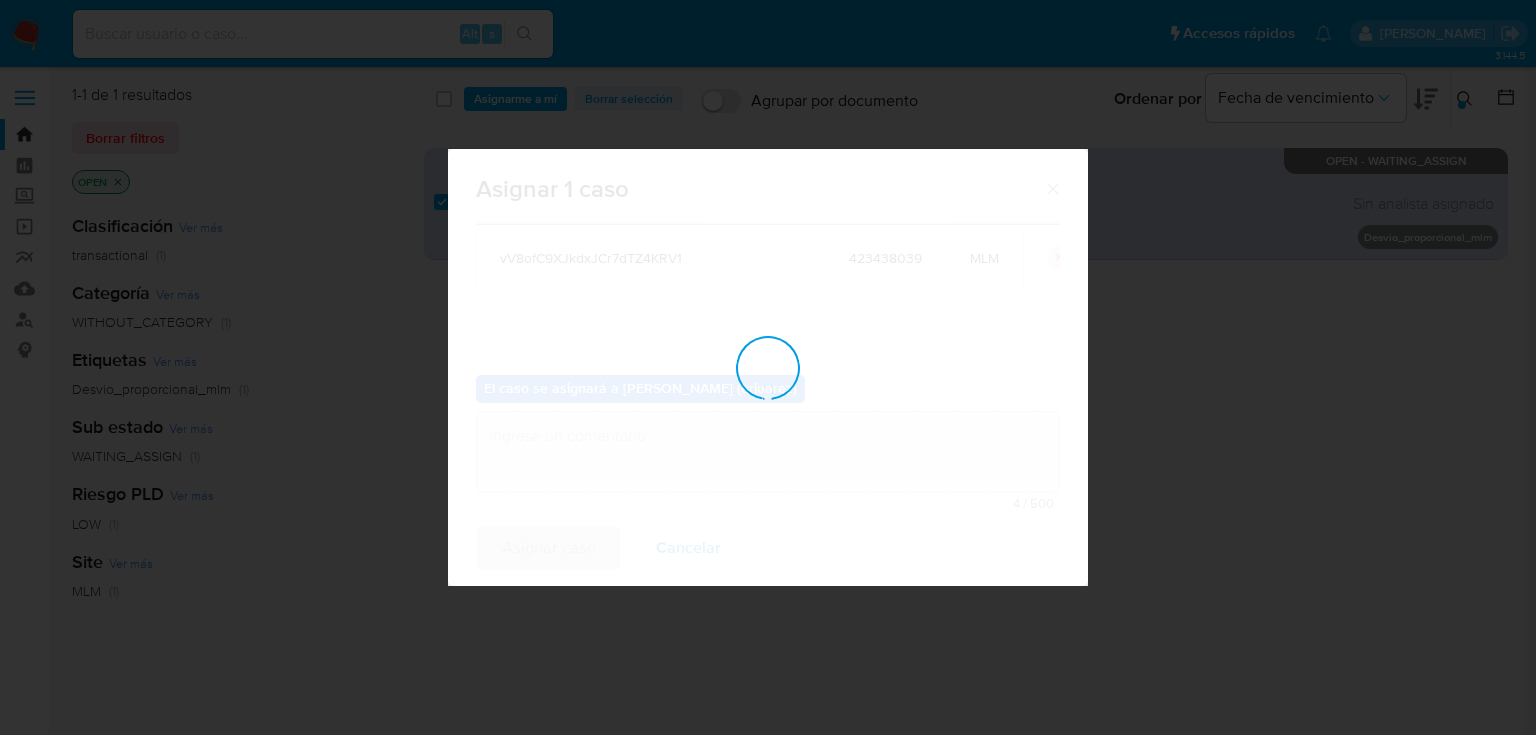 checkbox on "false" 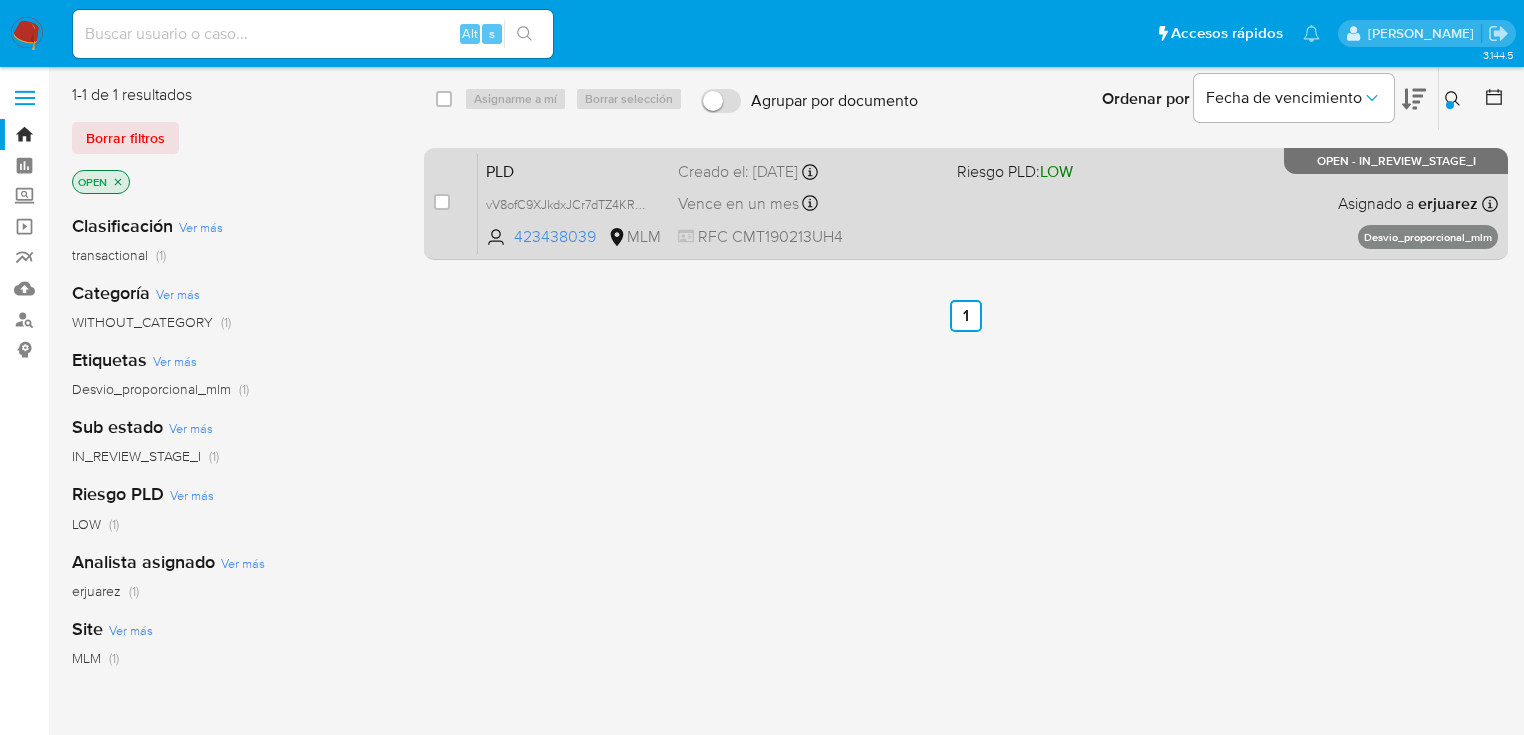 click on "RFC   CMT190213UH4" at bounding box center [809, 237] 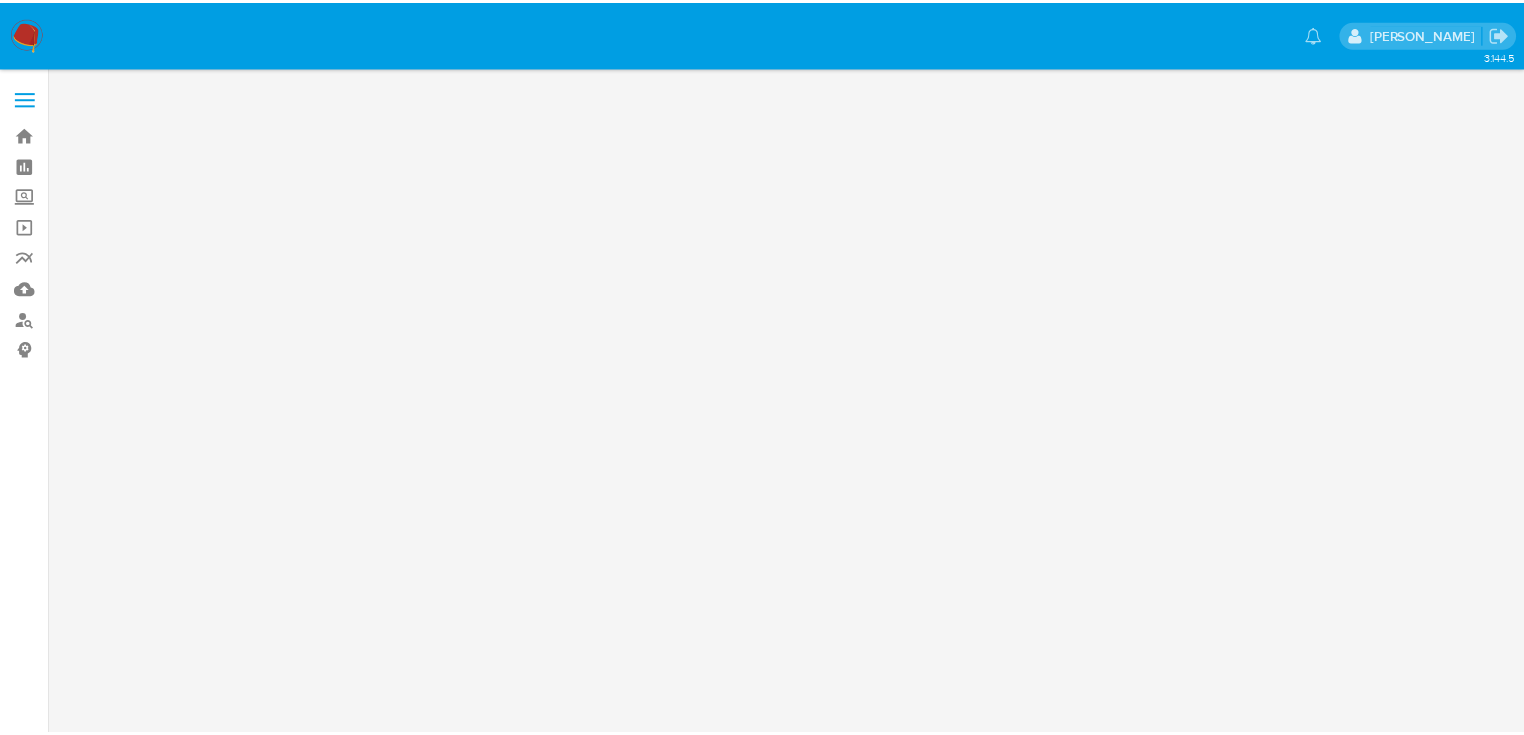 scroll, scrollTop: 0, scrollLeft: 0, axis: both 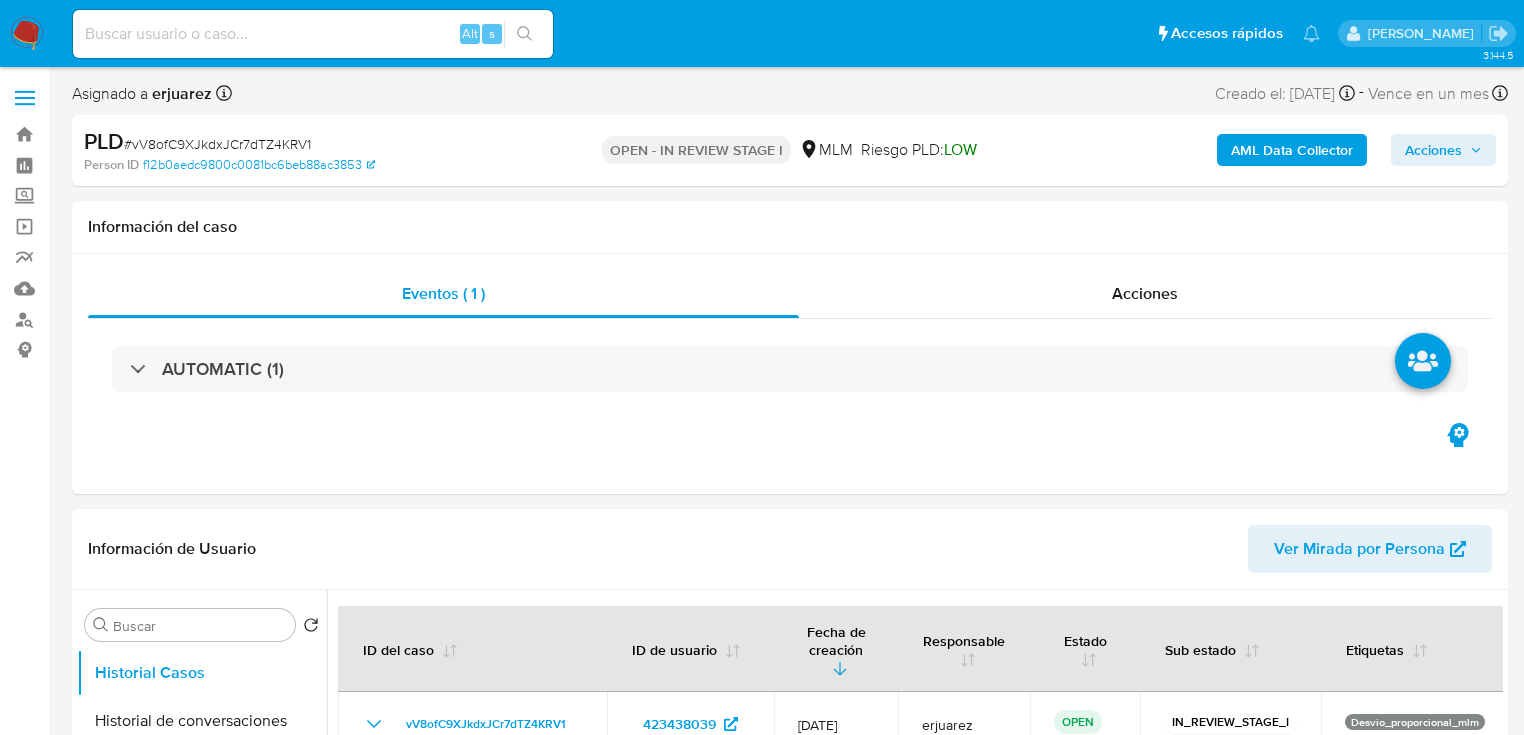 select on "10" 